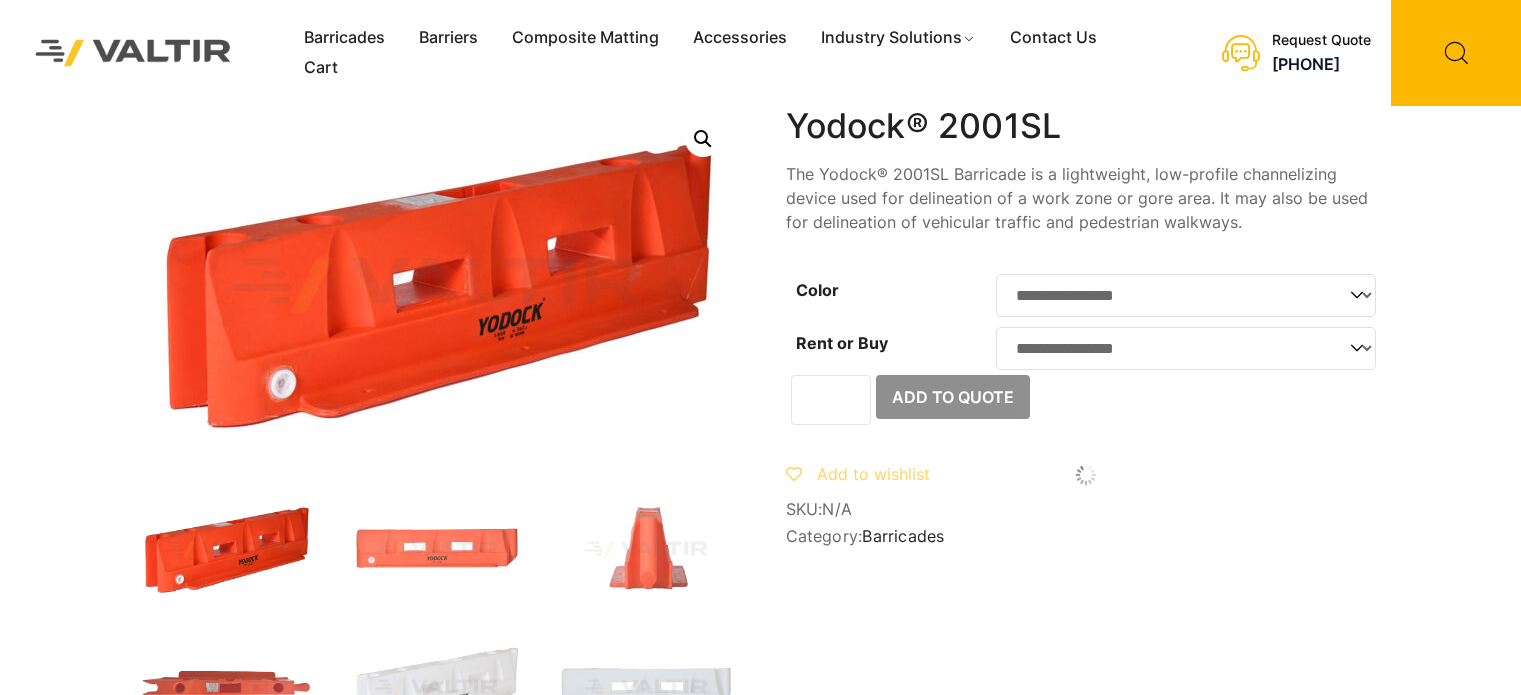 scroll, scrollTop: 0, scrollLeft: 0, axis: both 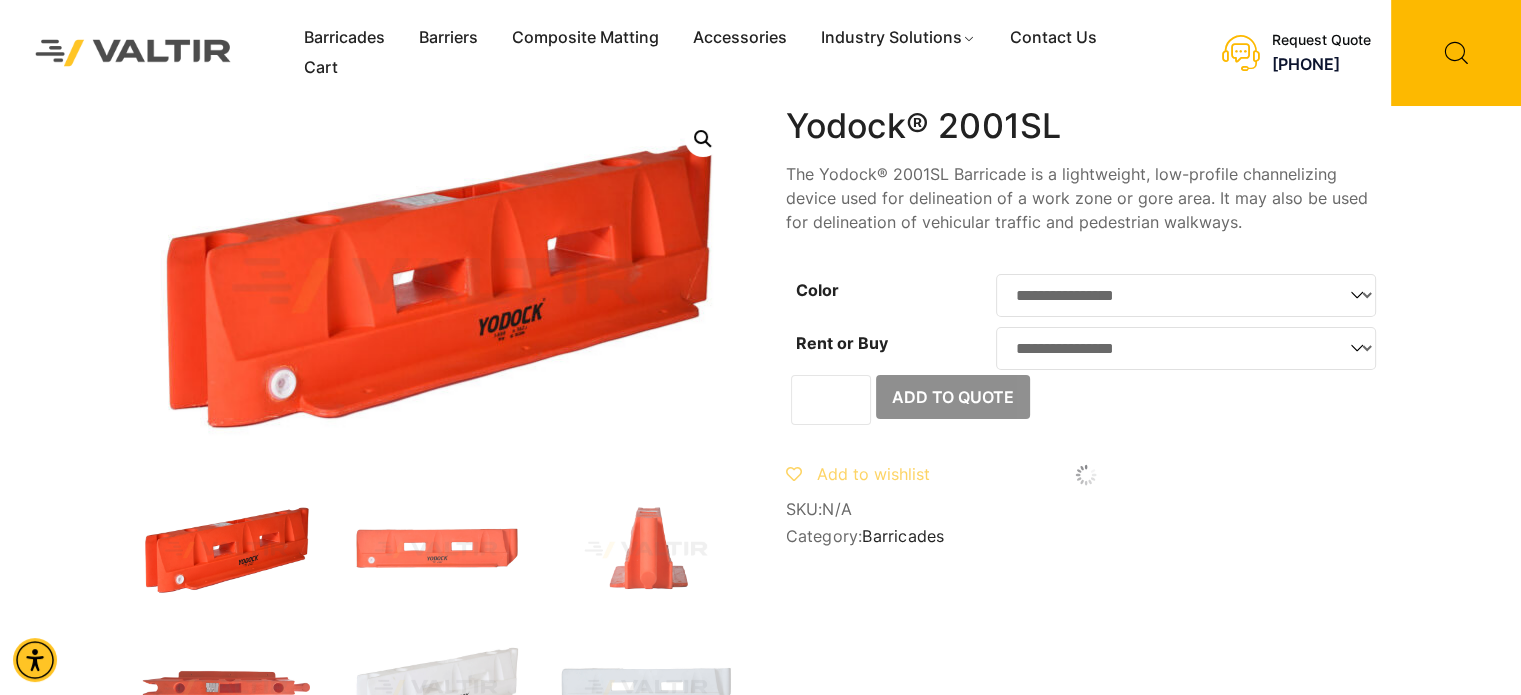 click on "**********" 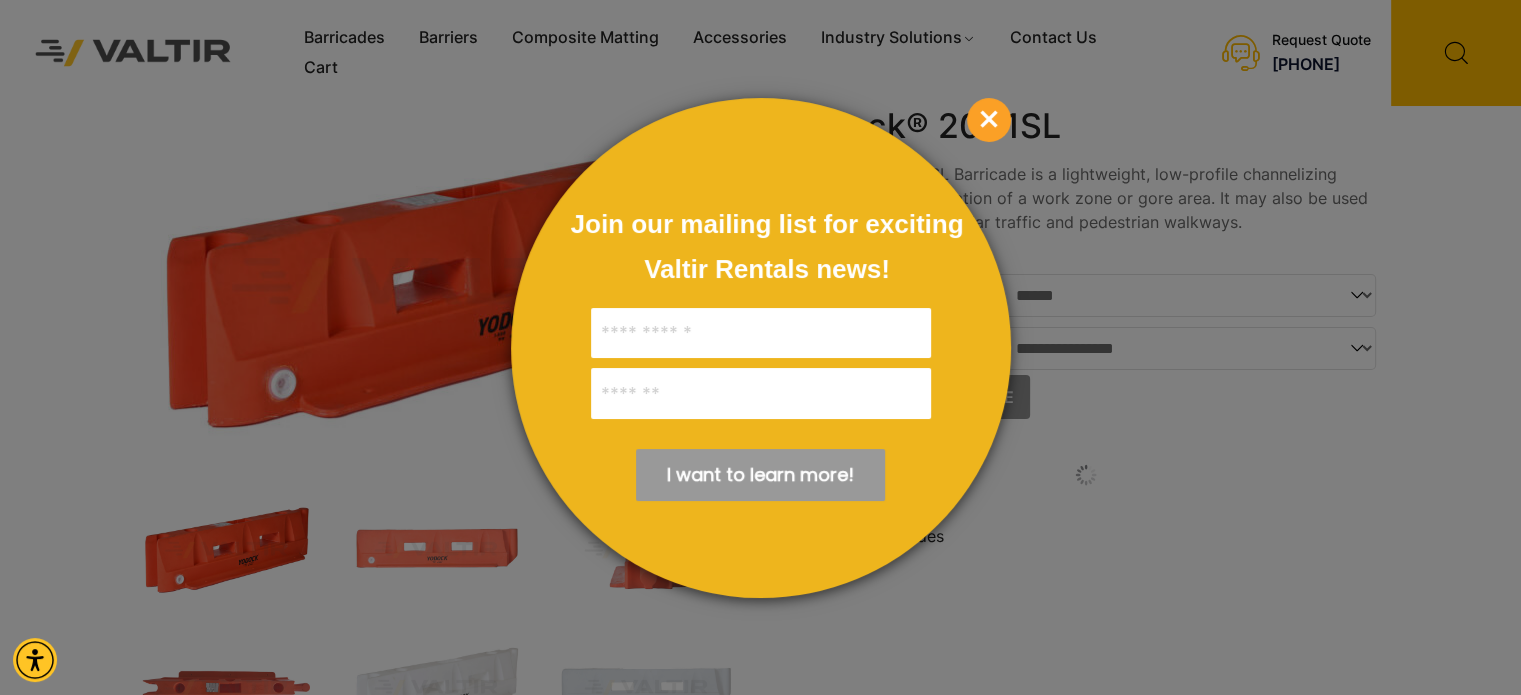 click on "**********" 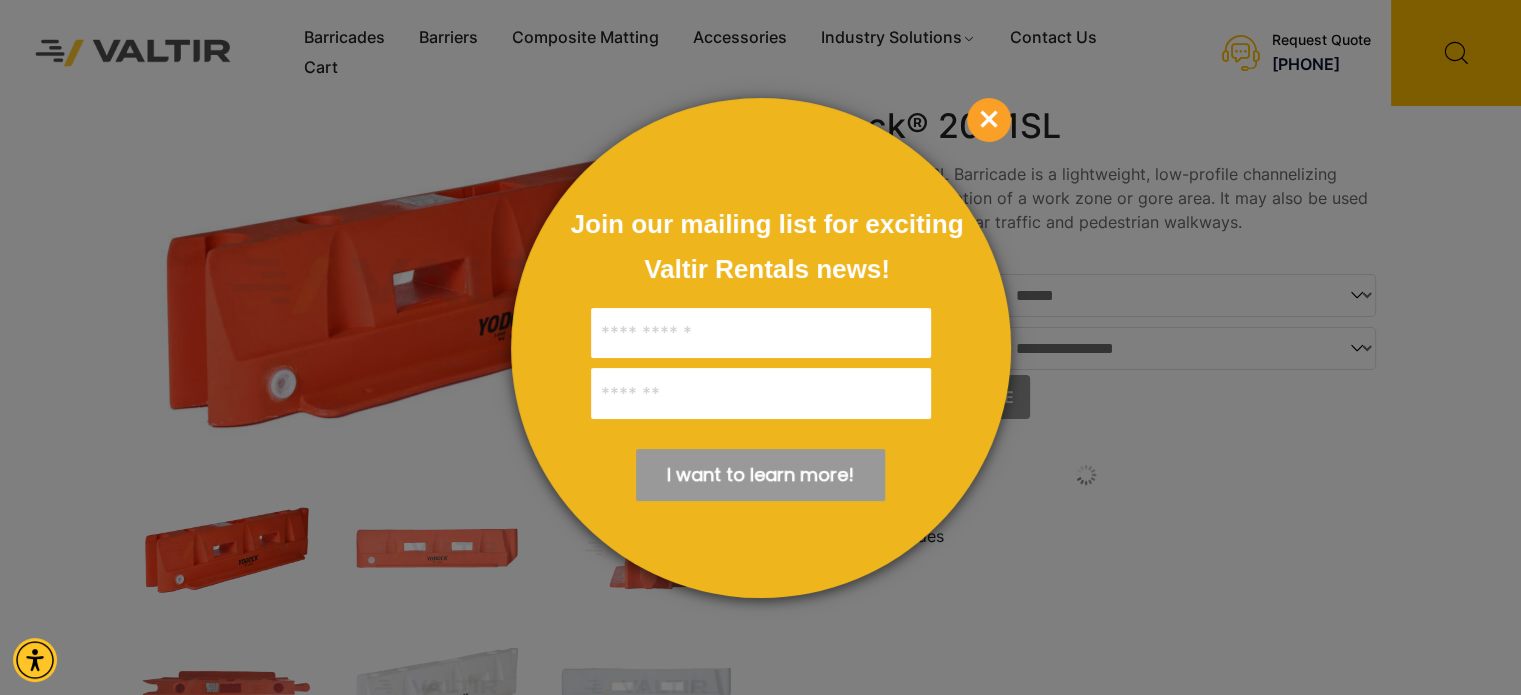 select on "******" 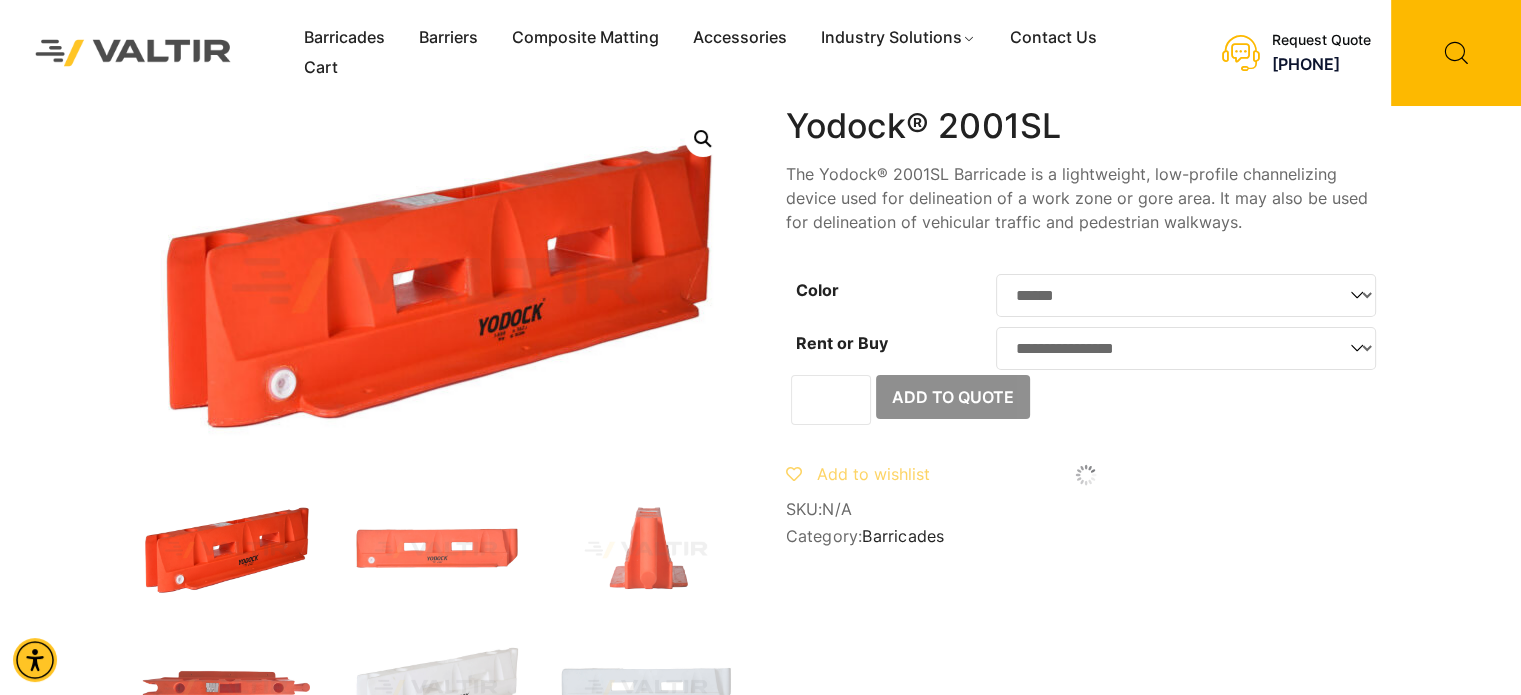 click on "**********" 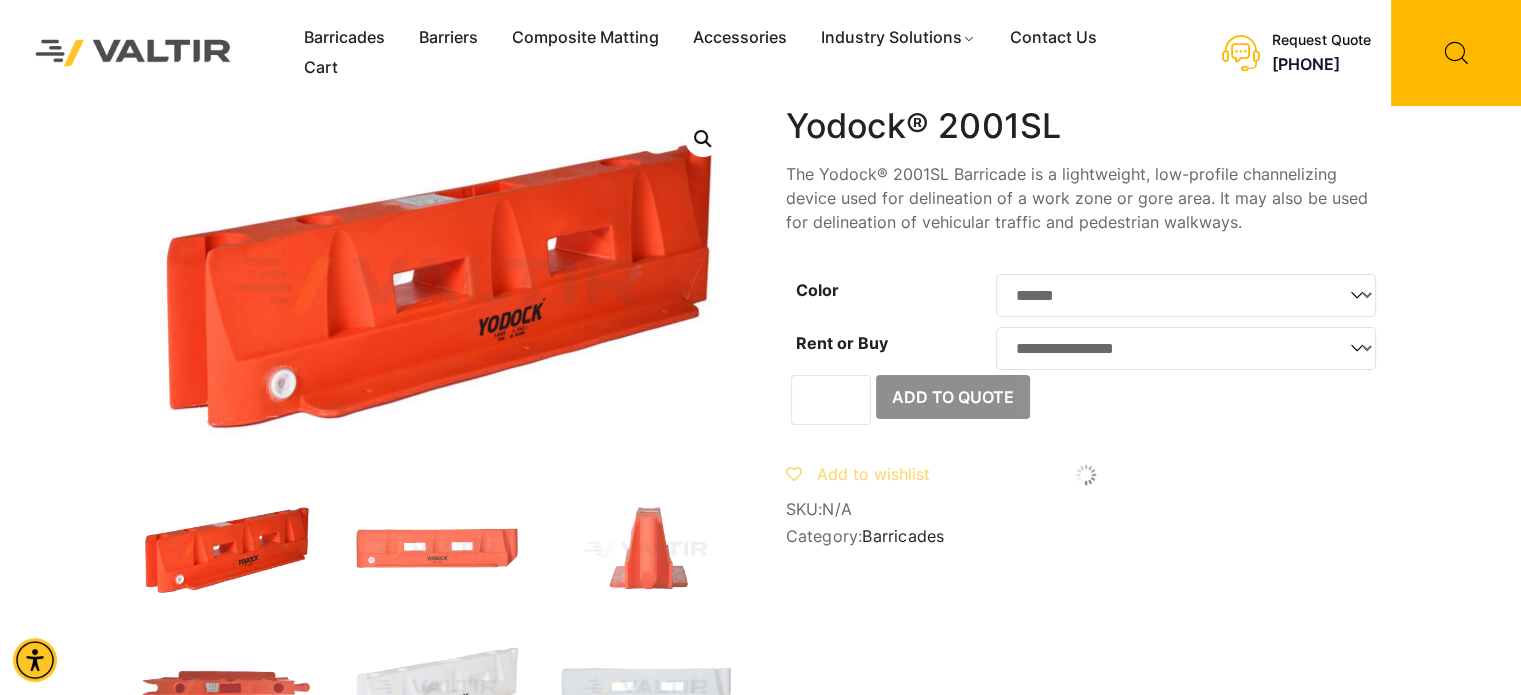 select on "****" 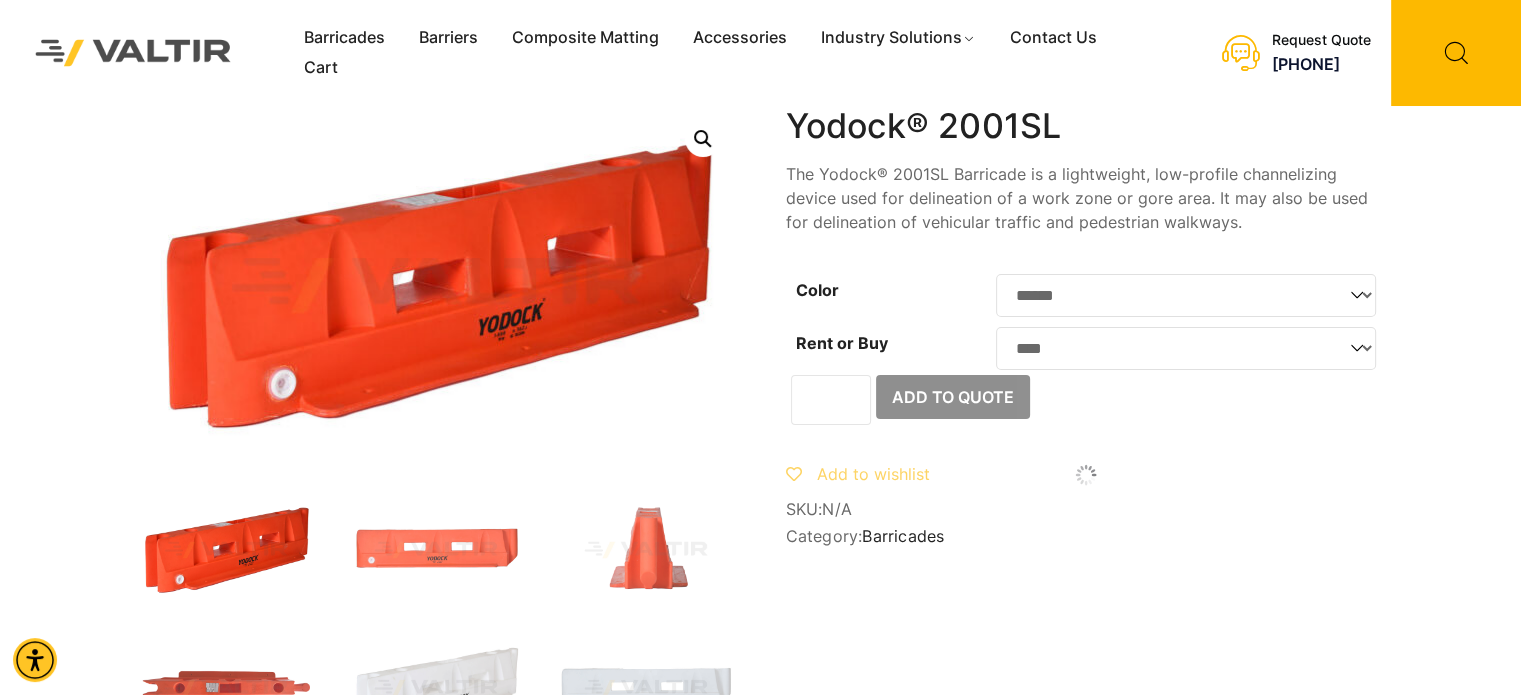 click on "**********" 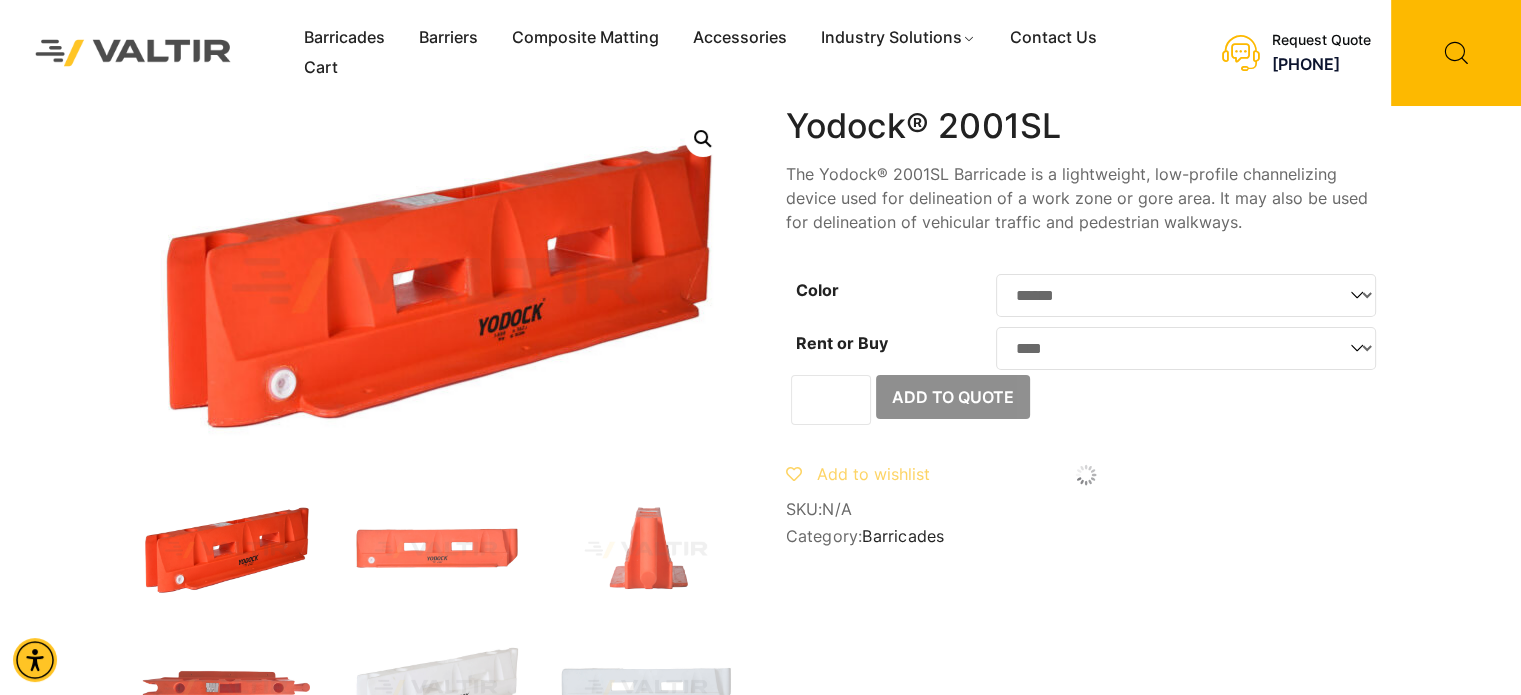 select on "******" 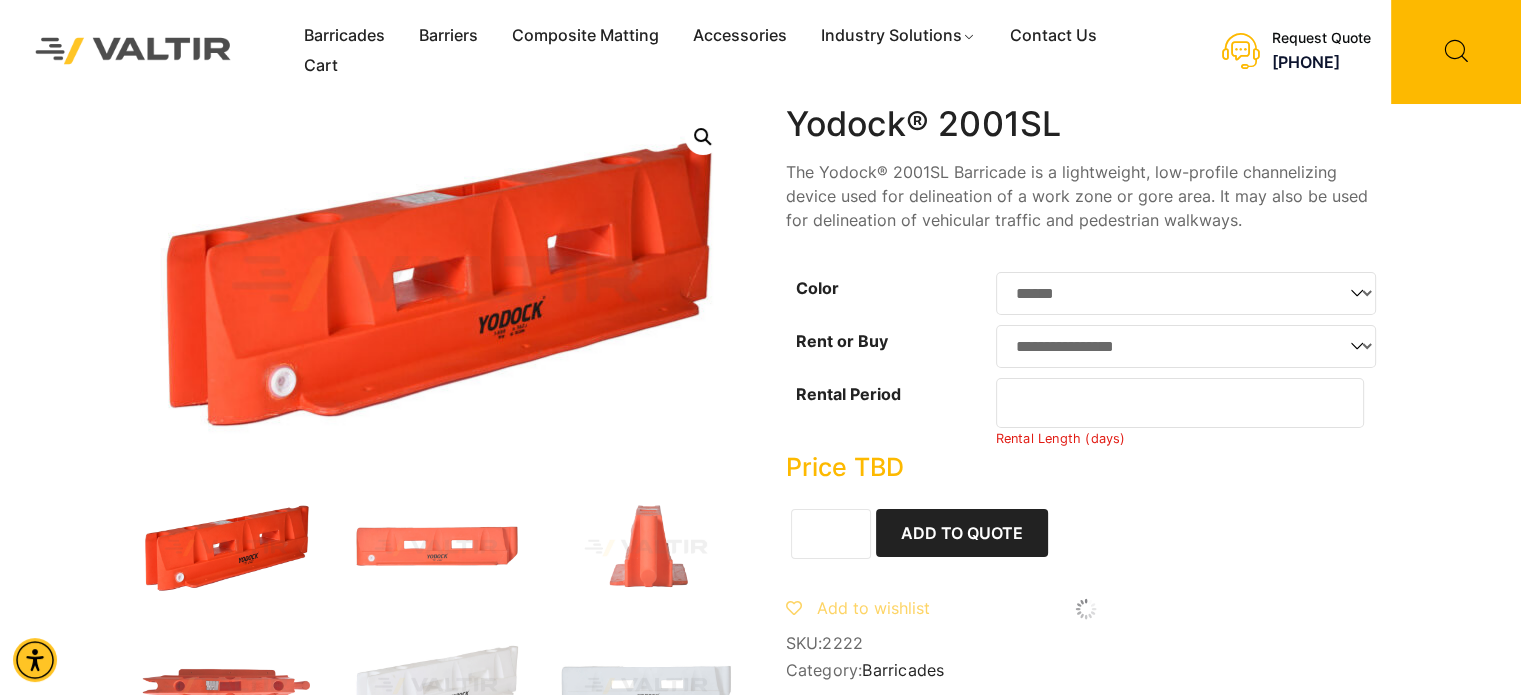 scroll, scrollTop: 3, scrollLeft: 0, axis: vertical 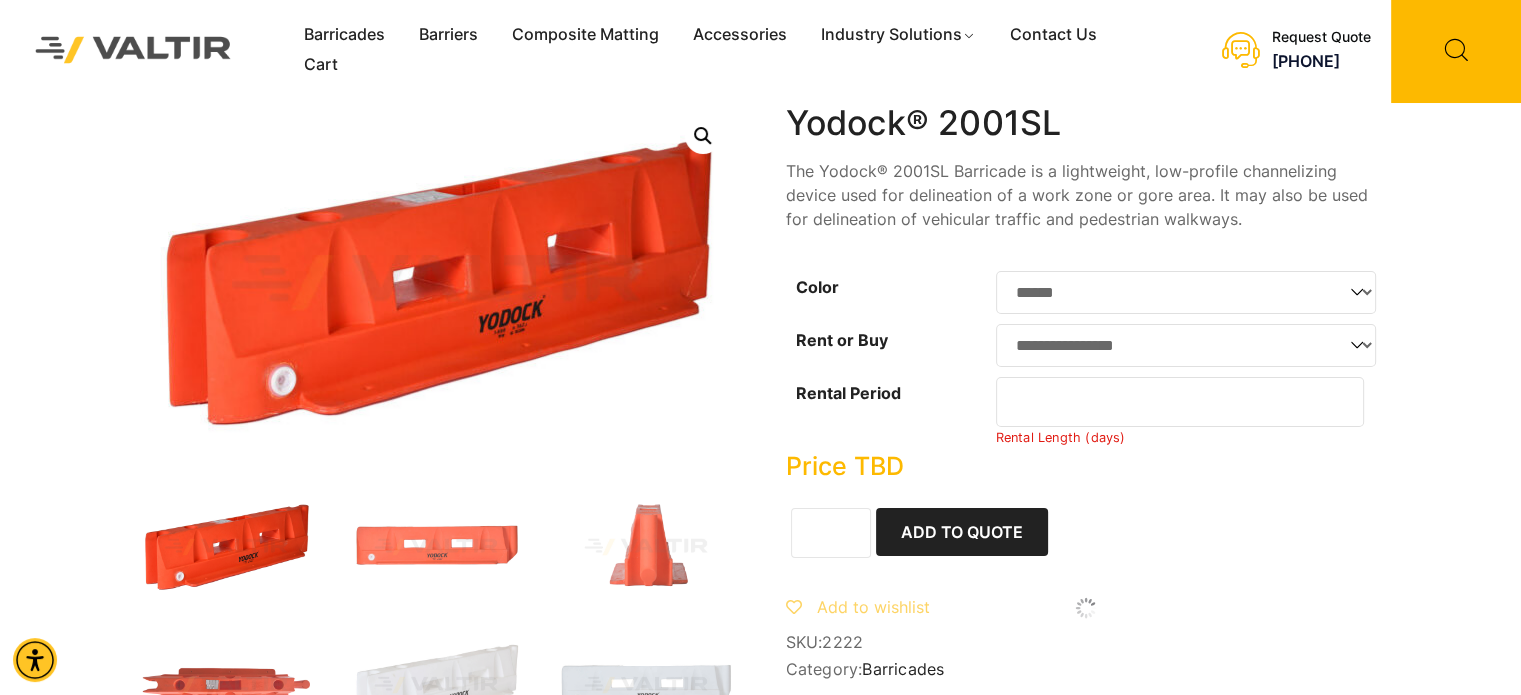 click on "*" 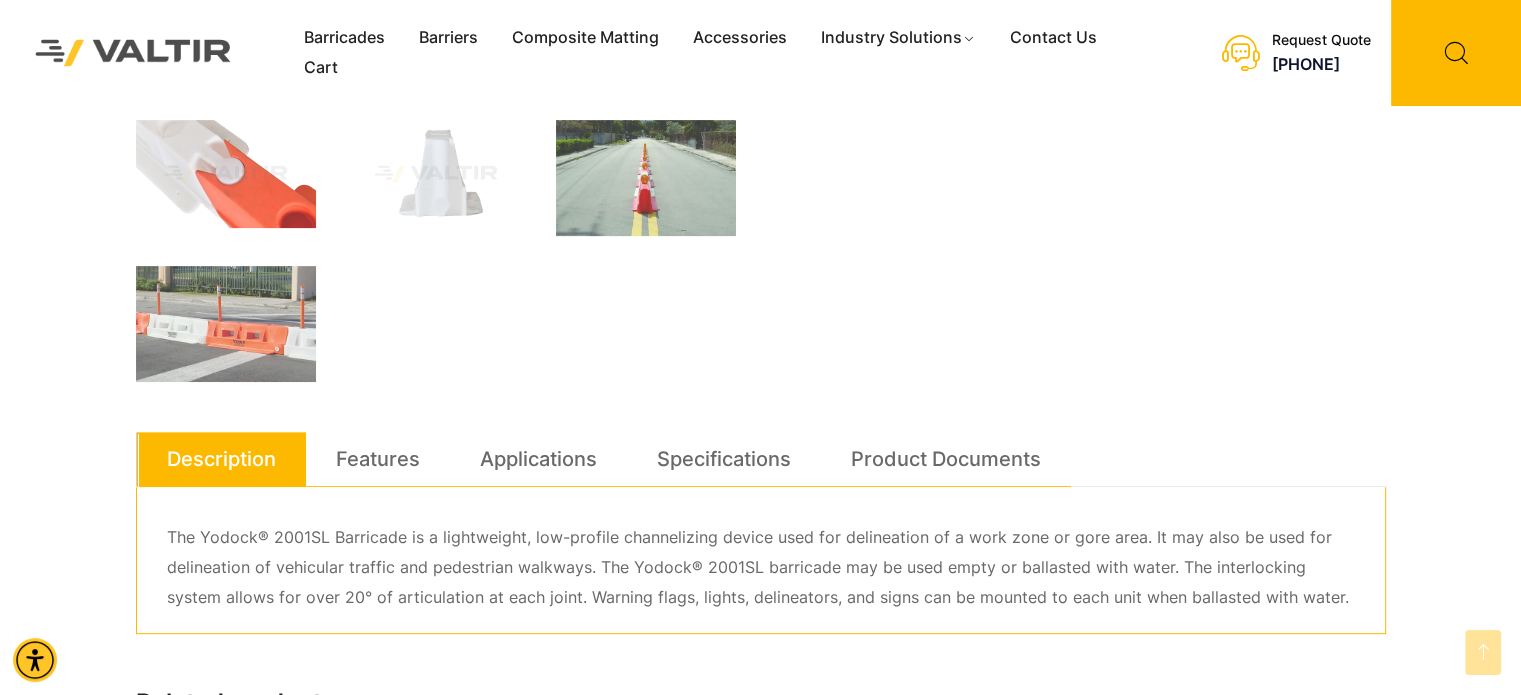 scroll, scrollTop: 672, scrollLeft: 0, axis: vertical 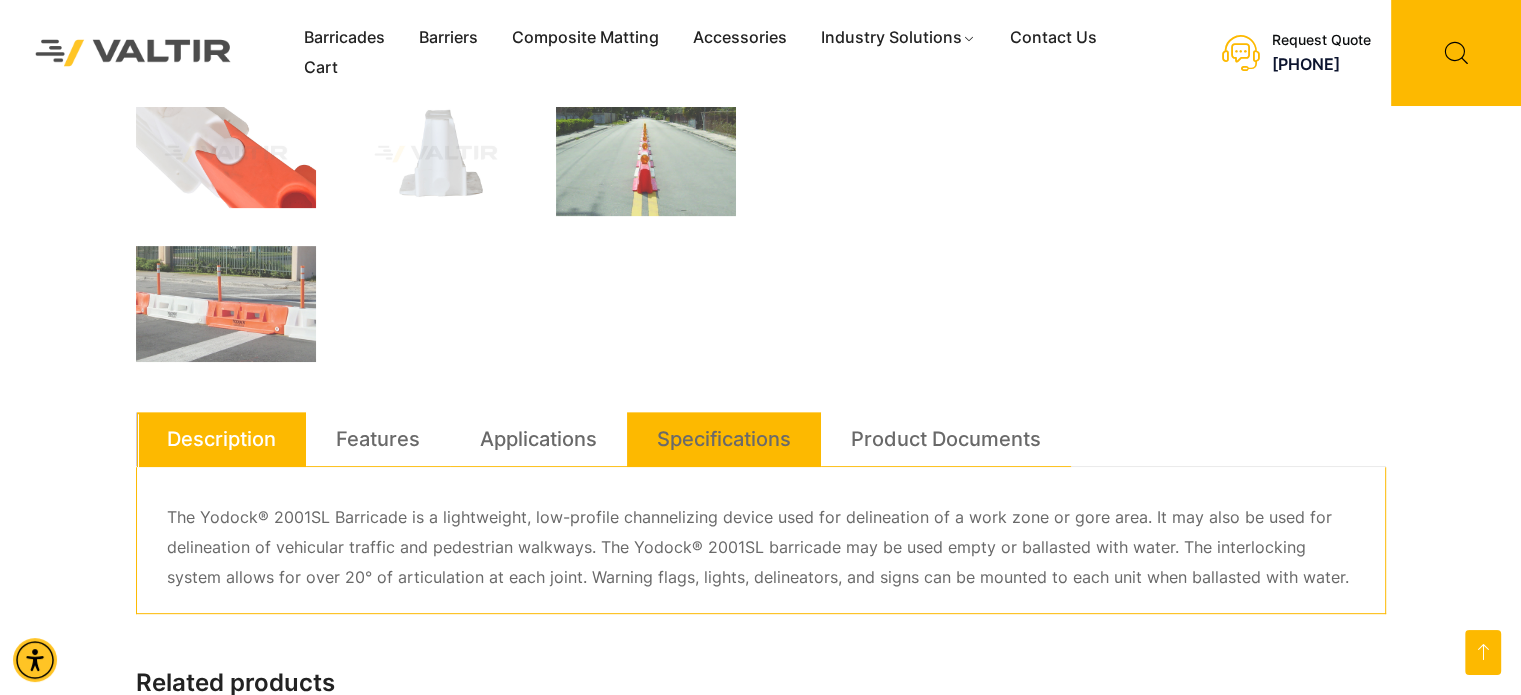 click on "Specifications" at bounding box center [724, 439] 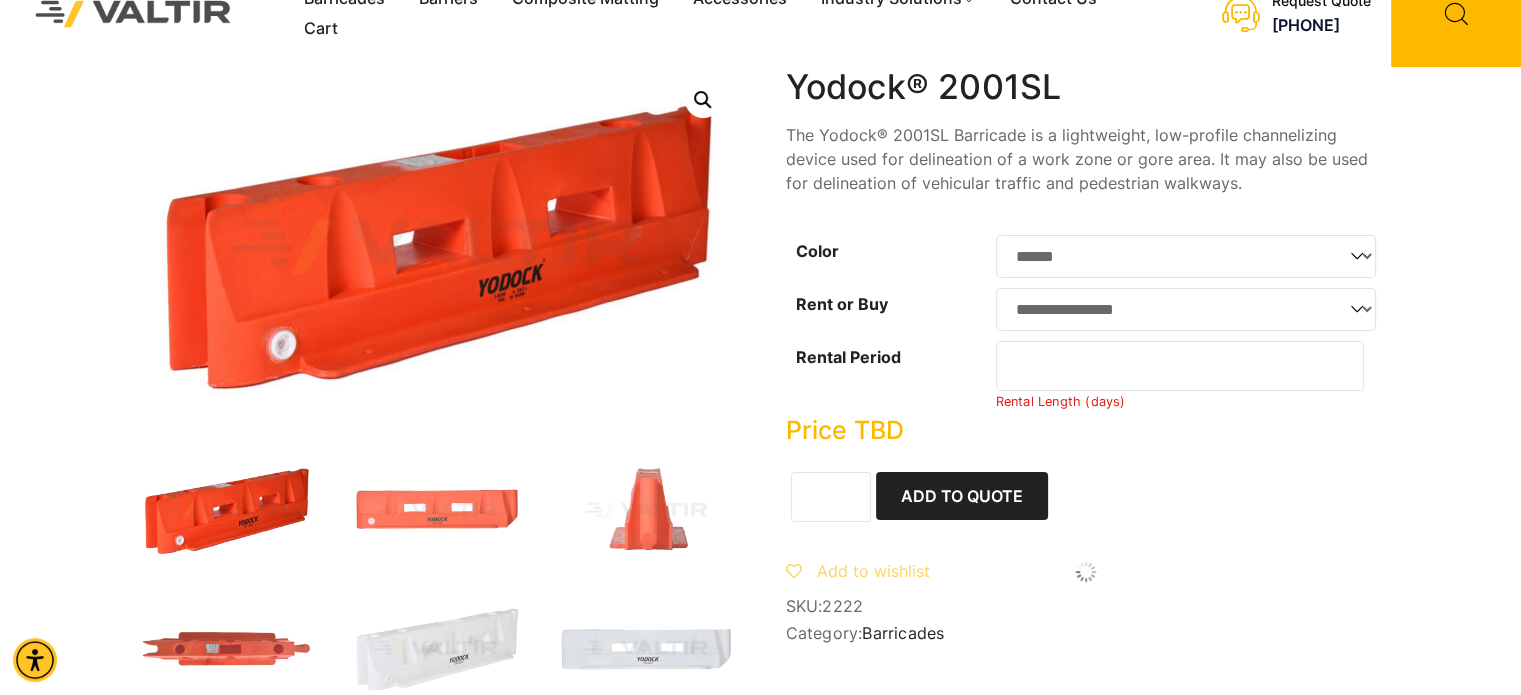 scroll, scrollTop: 39, scrollLeft: 0, axis: vertical 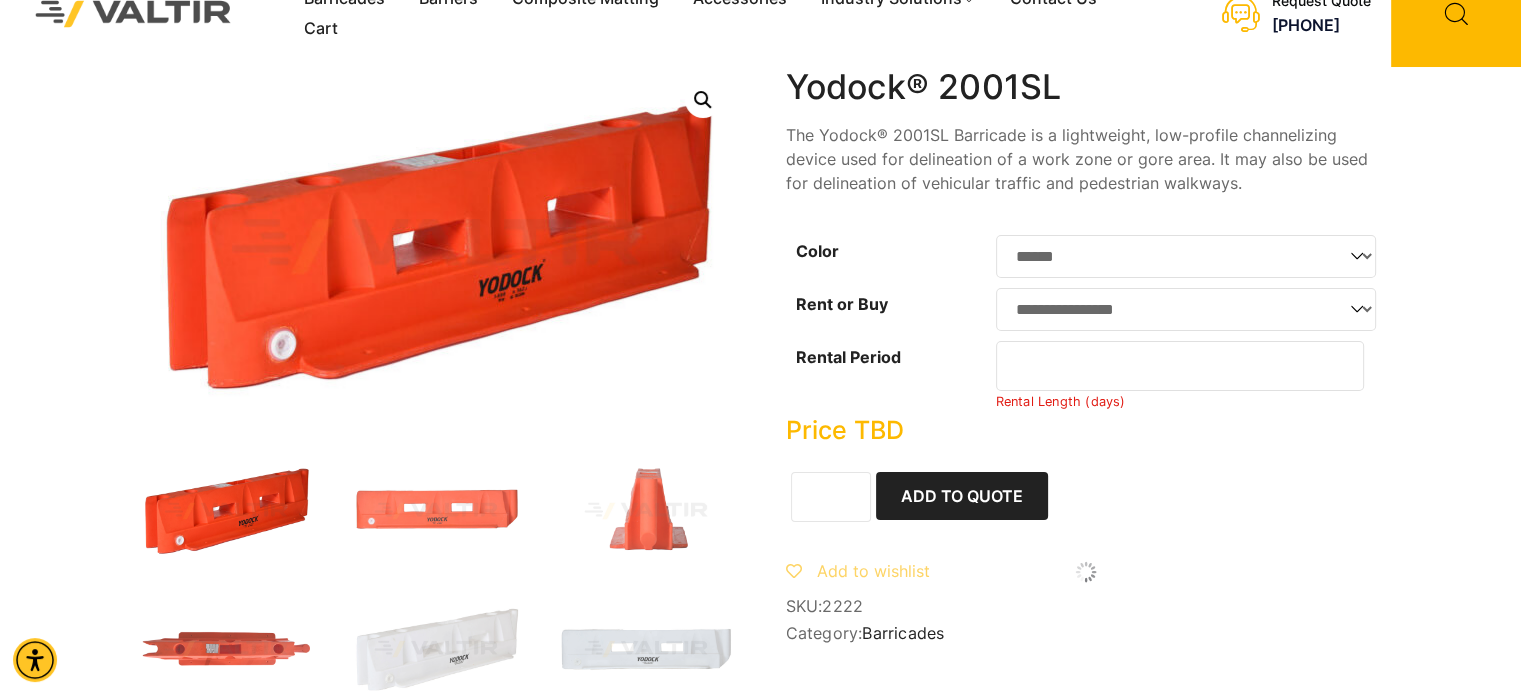 click on "*" 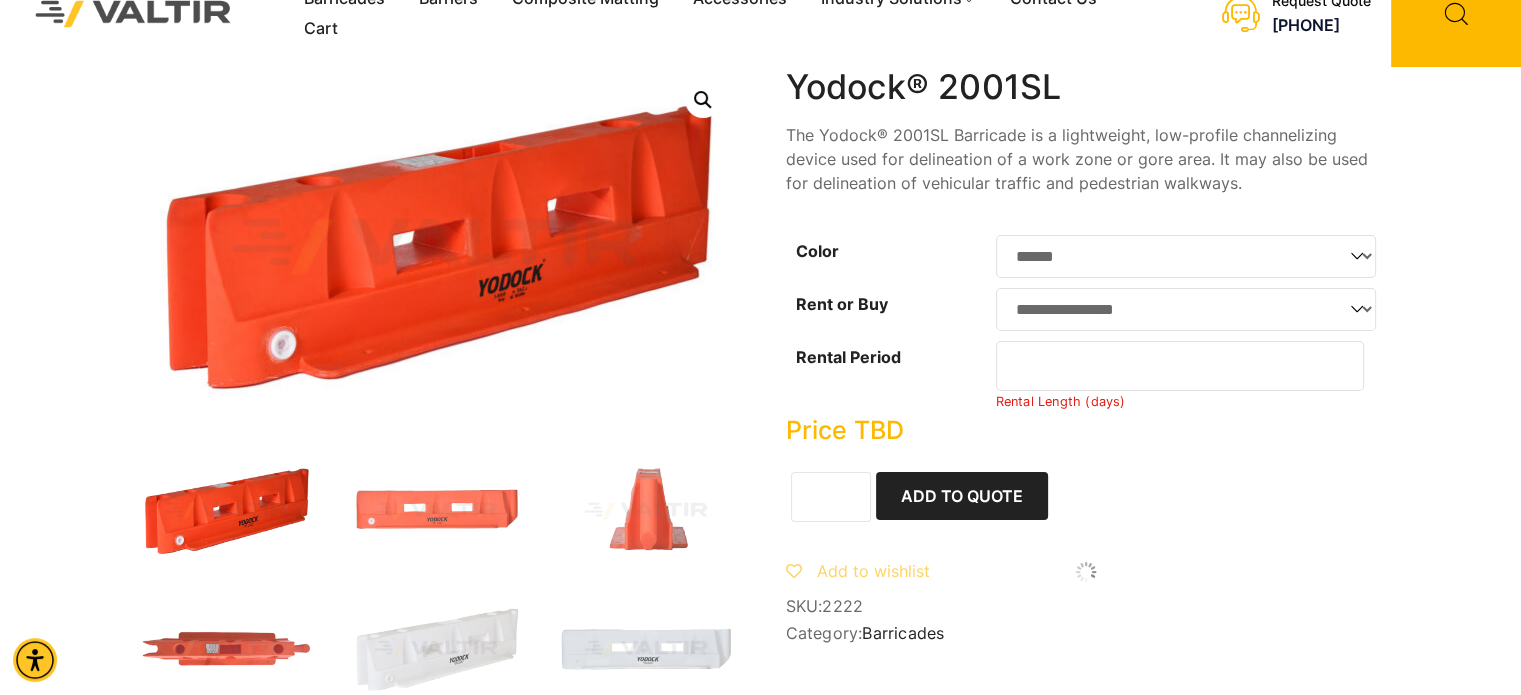 type on "*" 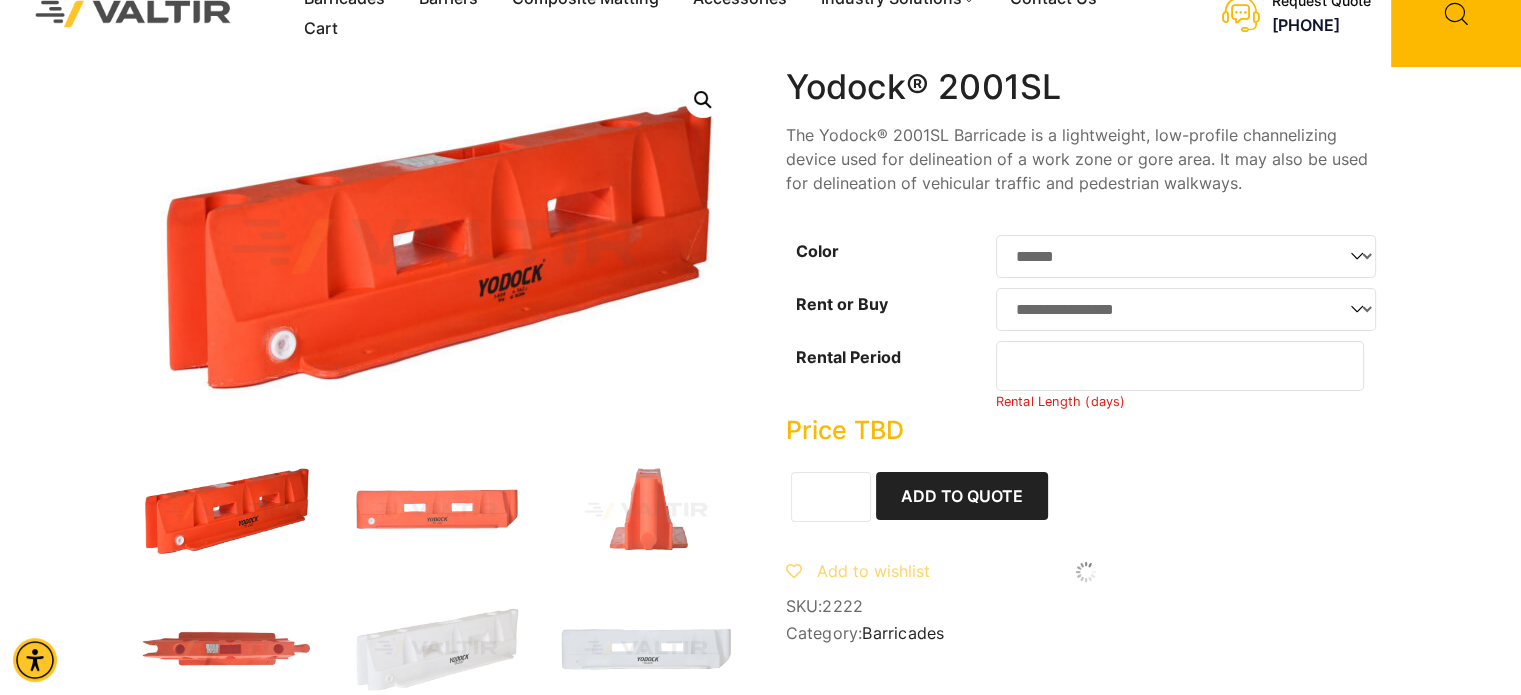 click on "*" 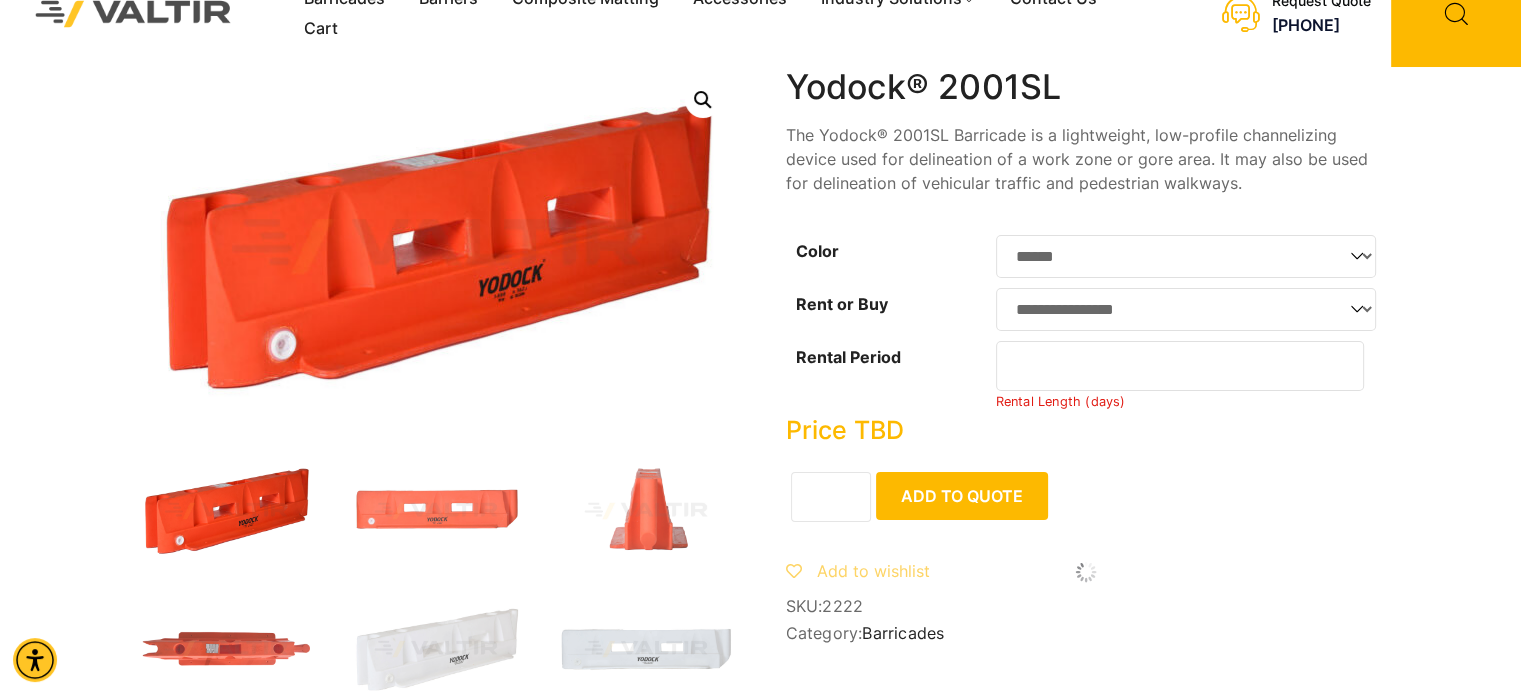 type on "**" 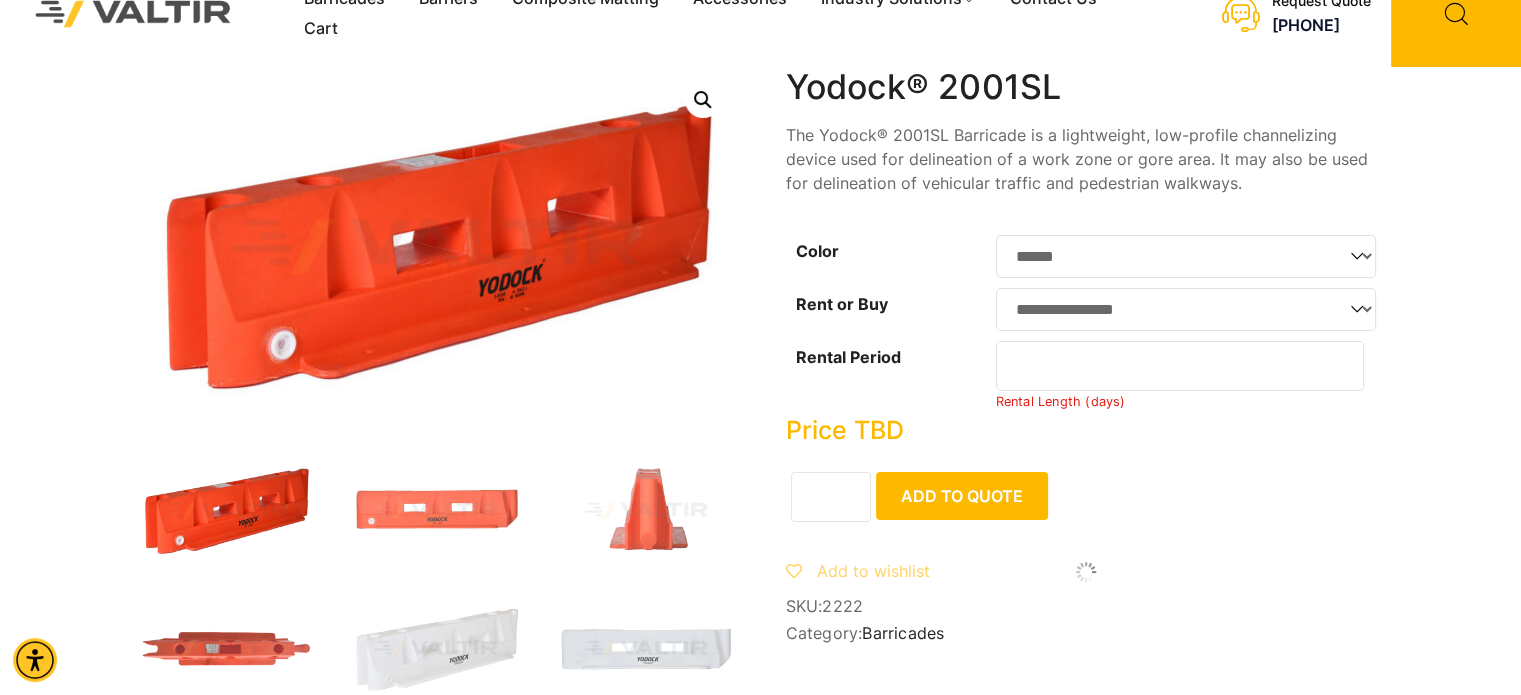 click on "Add to Quote" 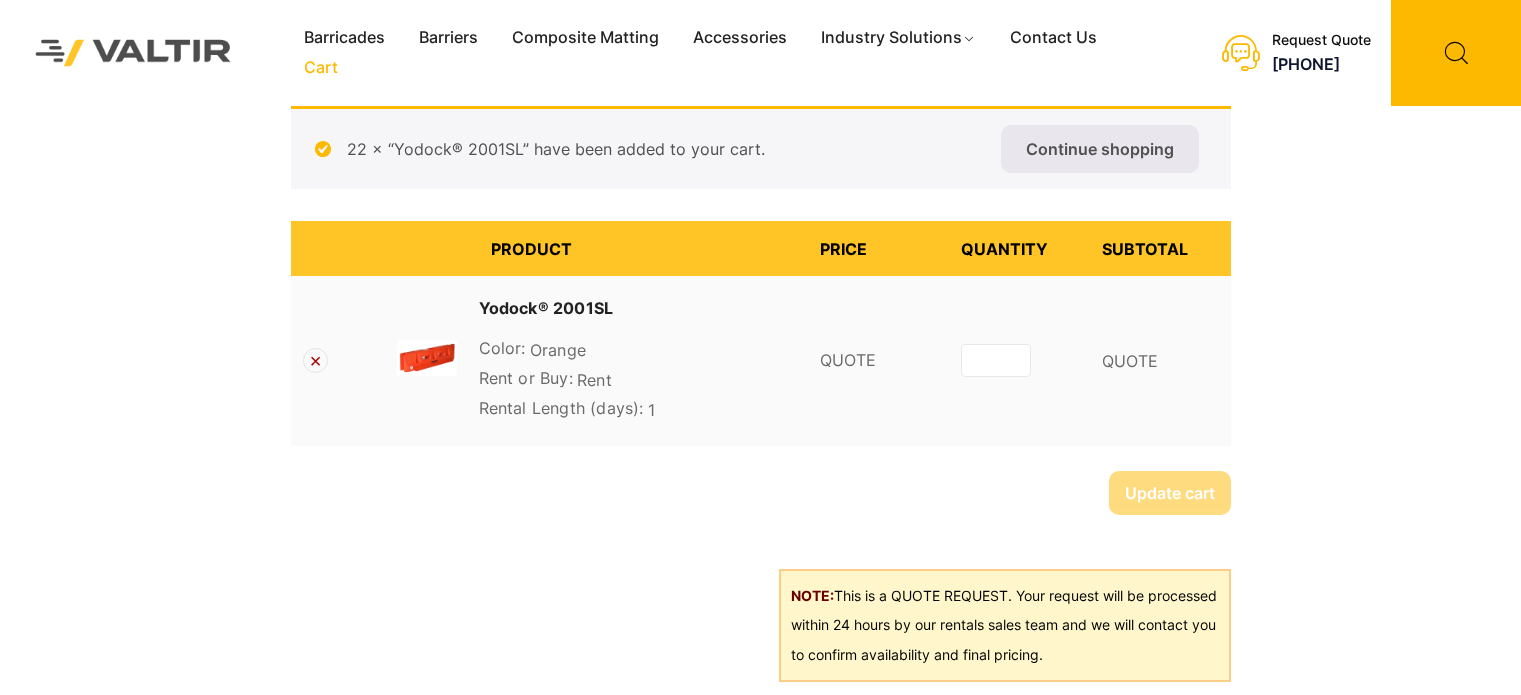 scroll, scrollTop: 0, scrollLeft: 0, axis: both 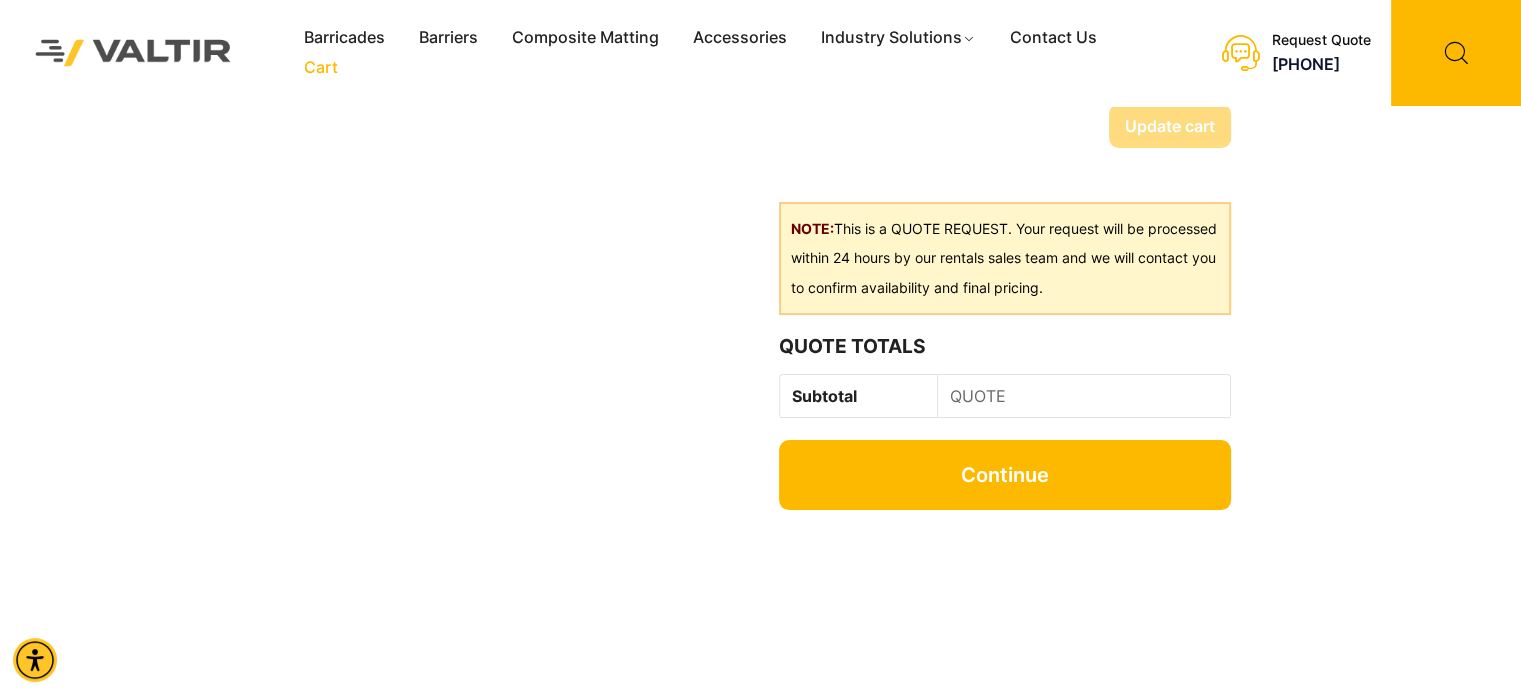 click on "Continue" at bounding box center [1004, 475] 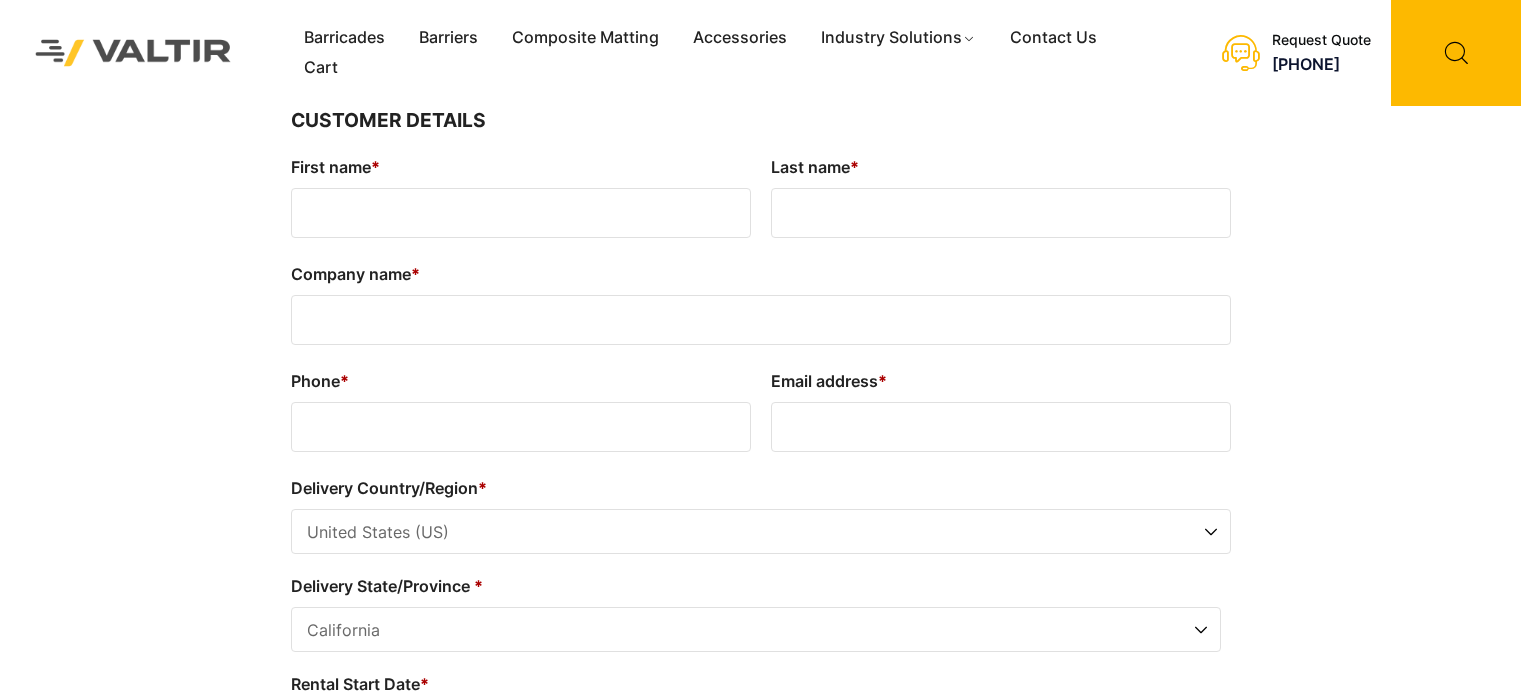 select on "**" 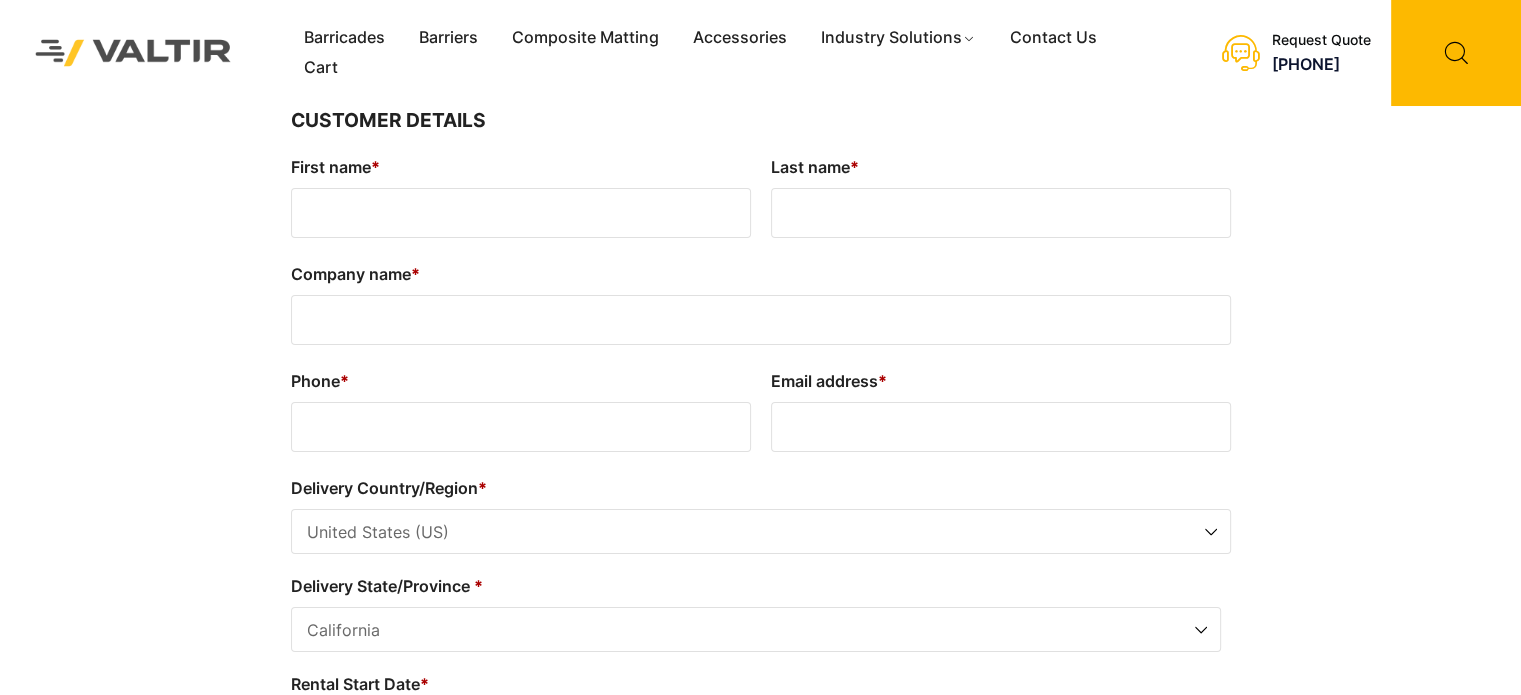 scroll, scrollTop: 0, scrollLeft: 0, axis: both 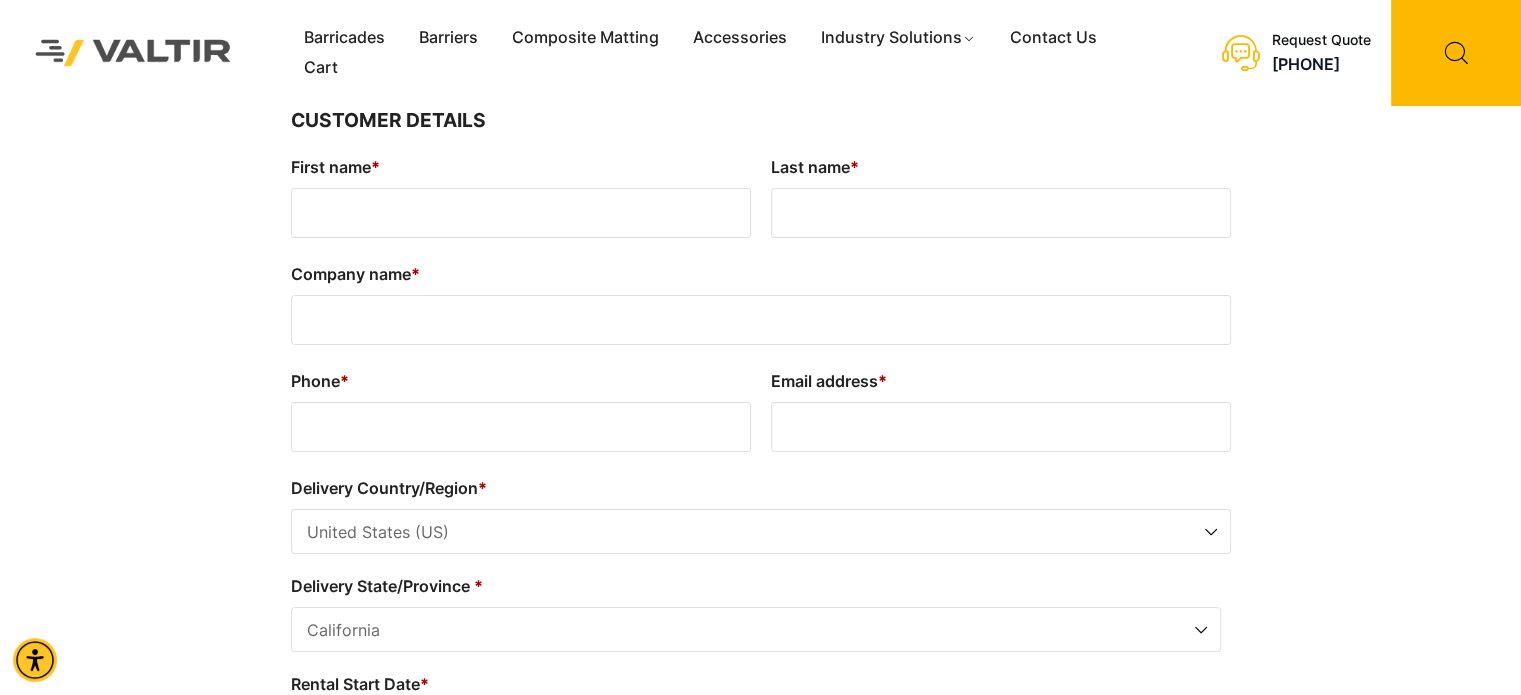 click on "First name  *" at bounding box center (521, 213) 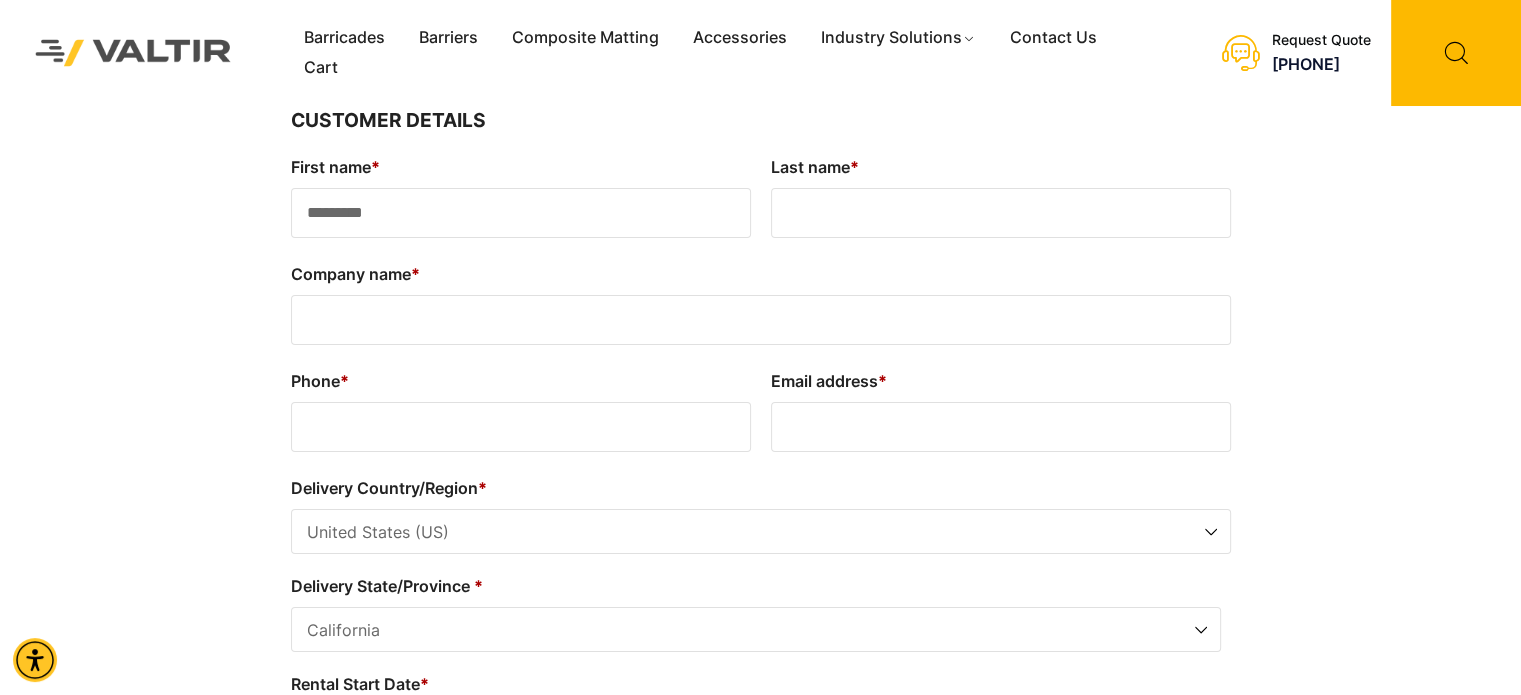 type on "*********" 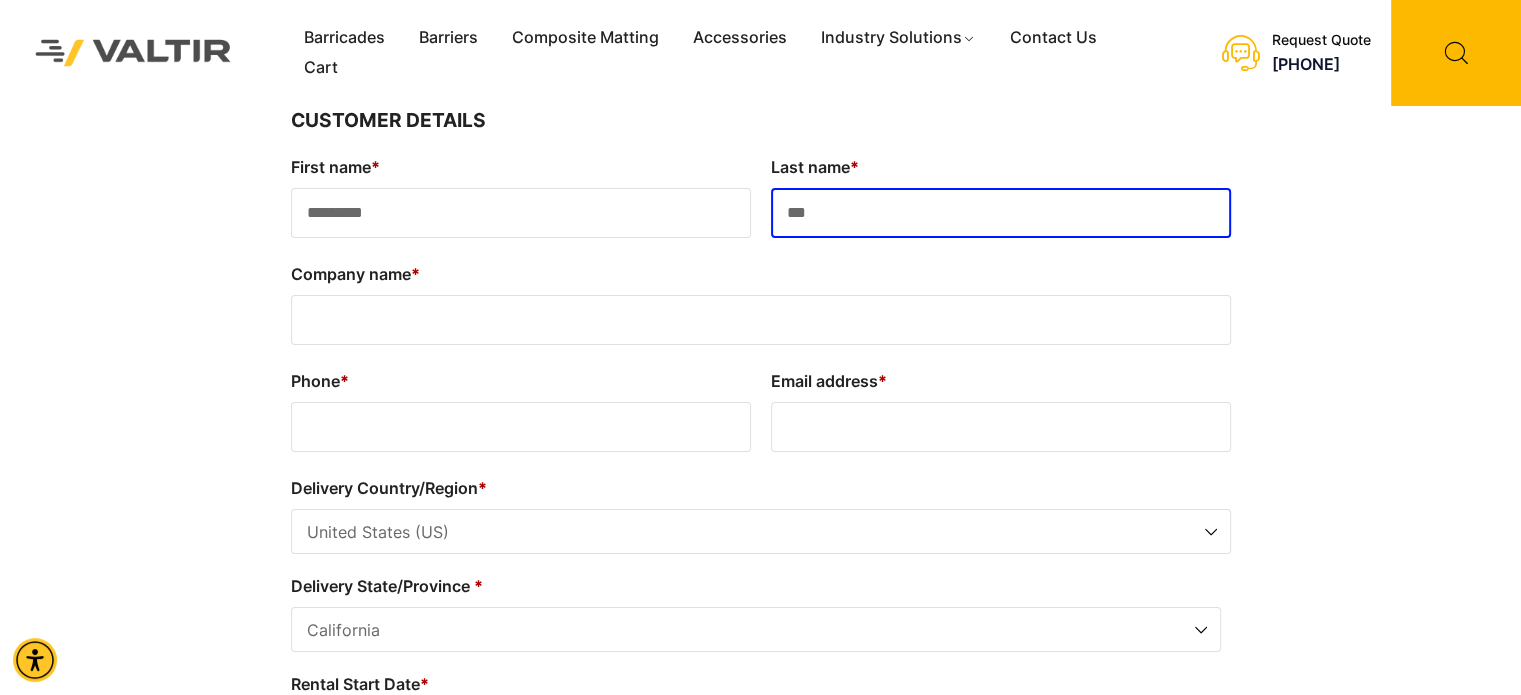 type on "***" 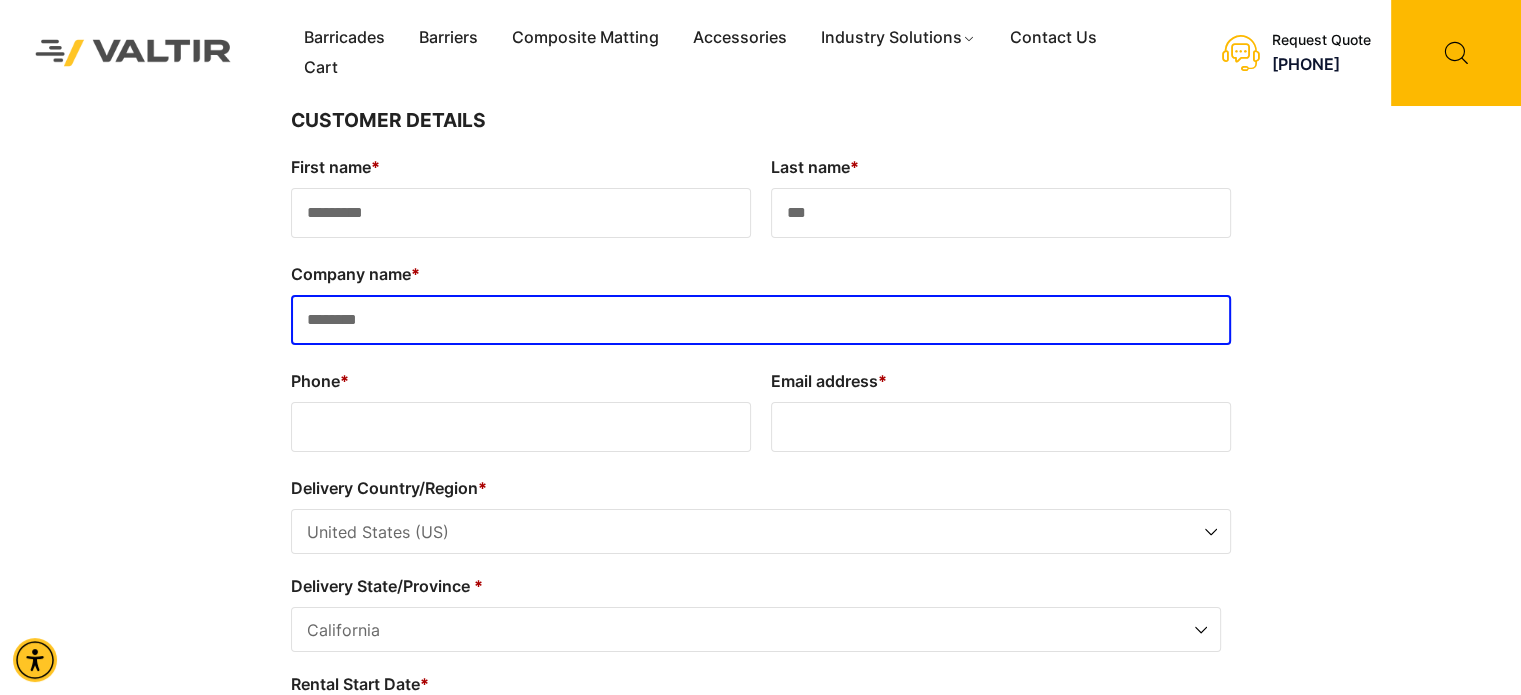 type on "**********" 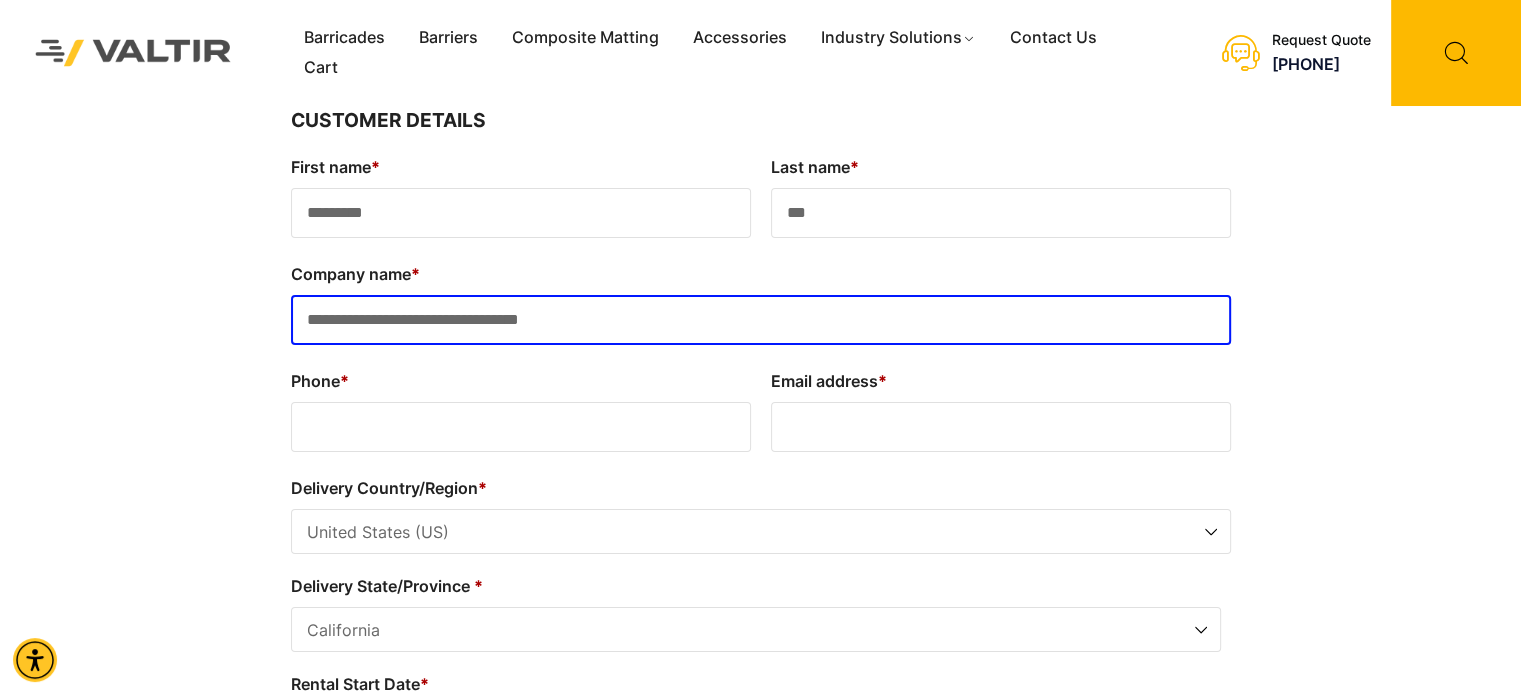type on "**********" 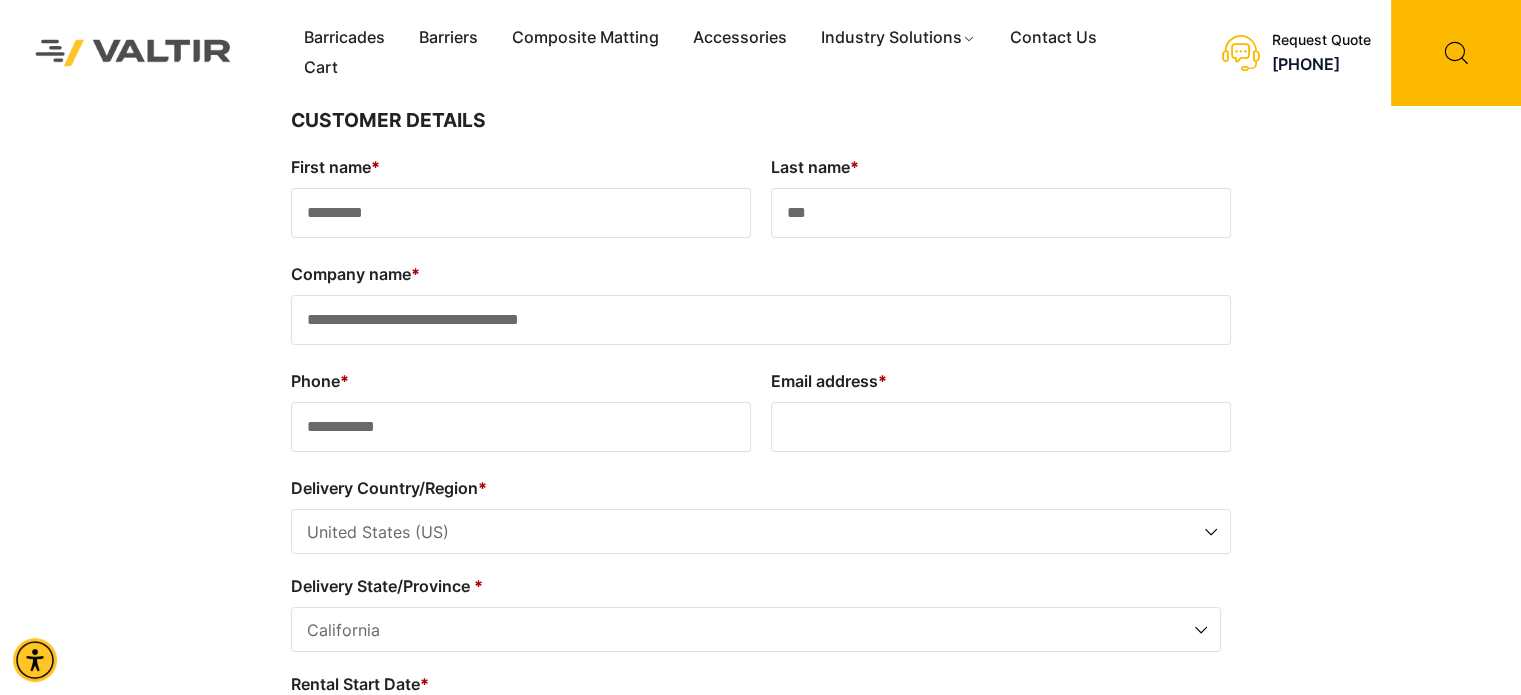 click on "**********" at bounding box center [761, 320] 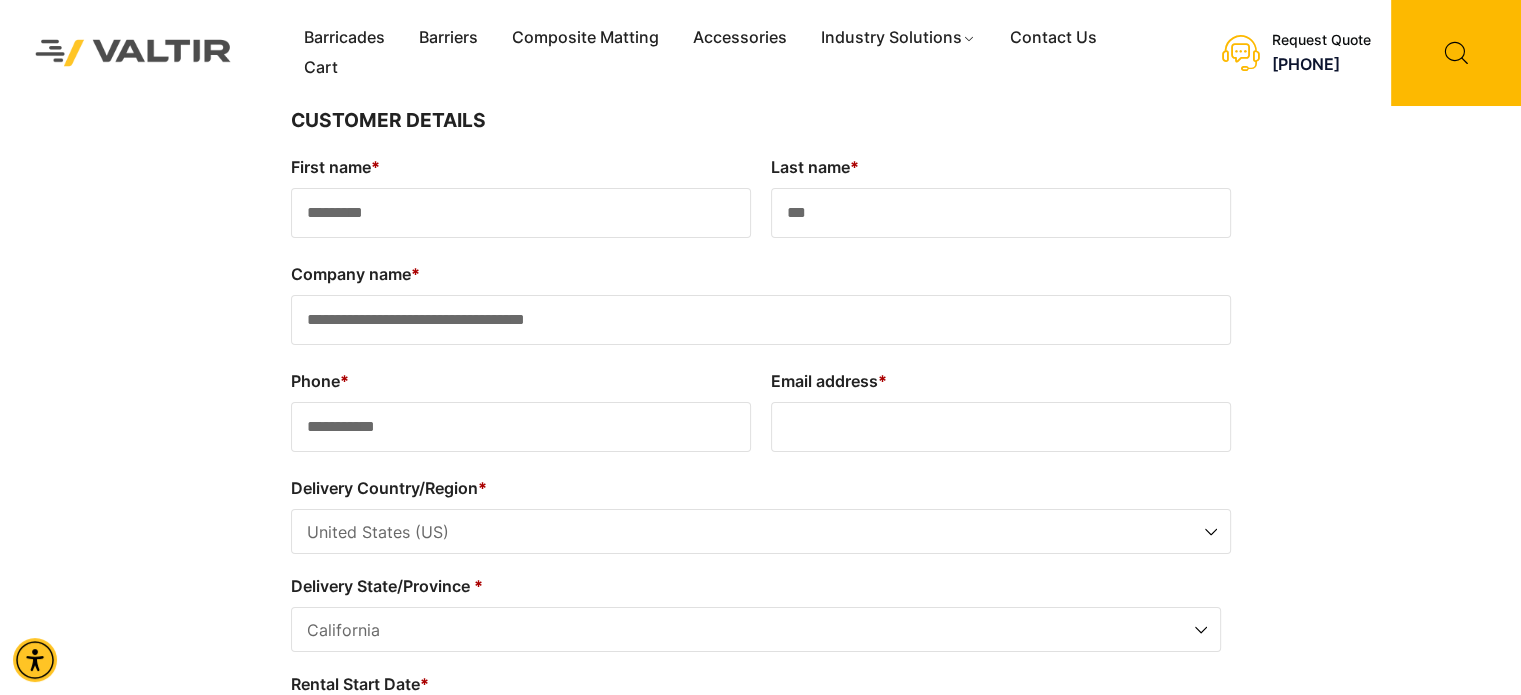 type on "**********" 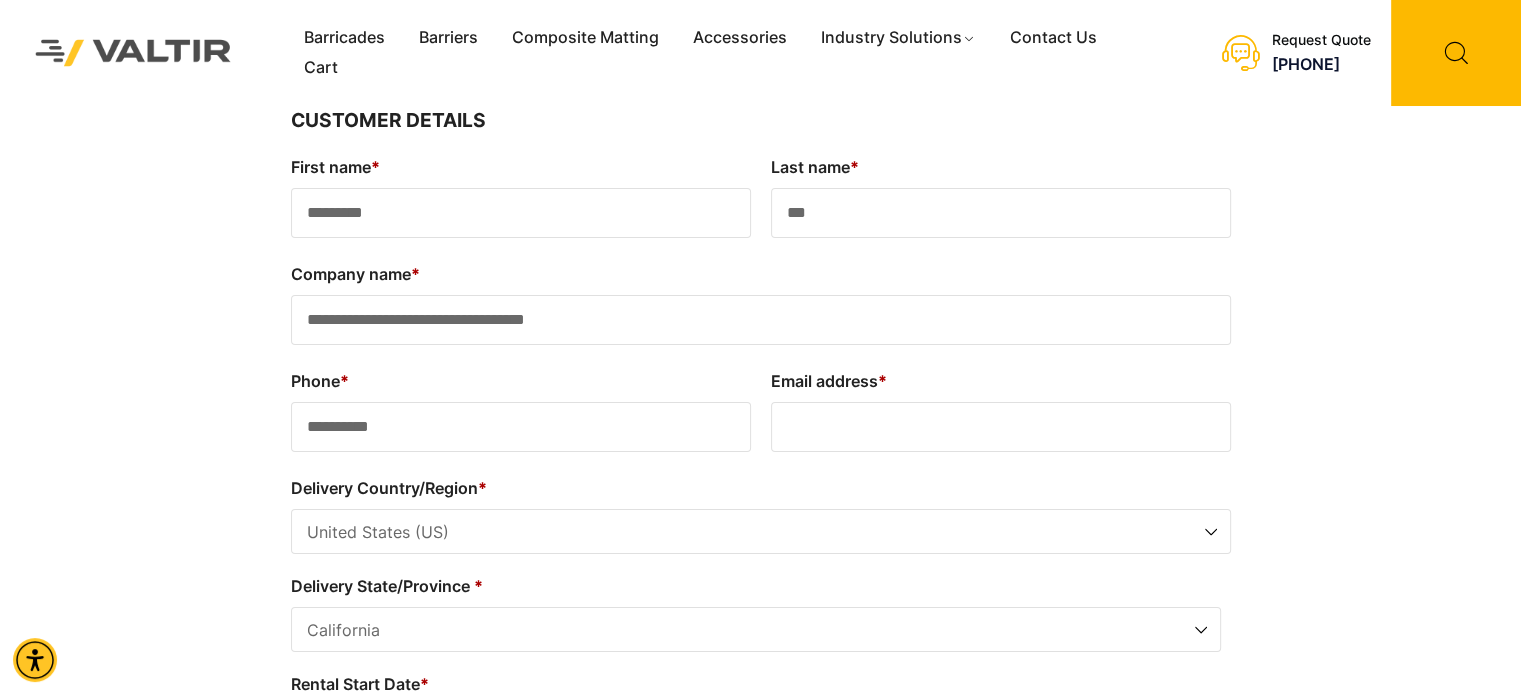 type on "**********" 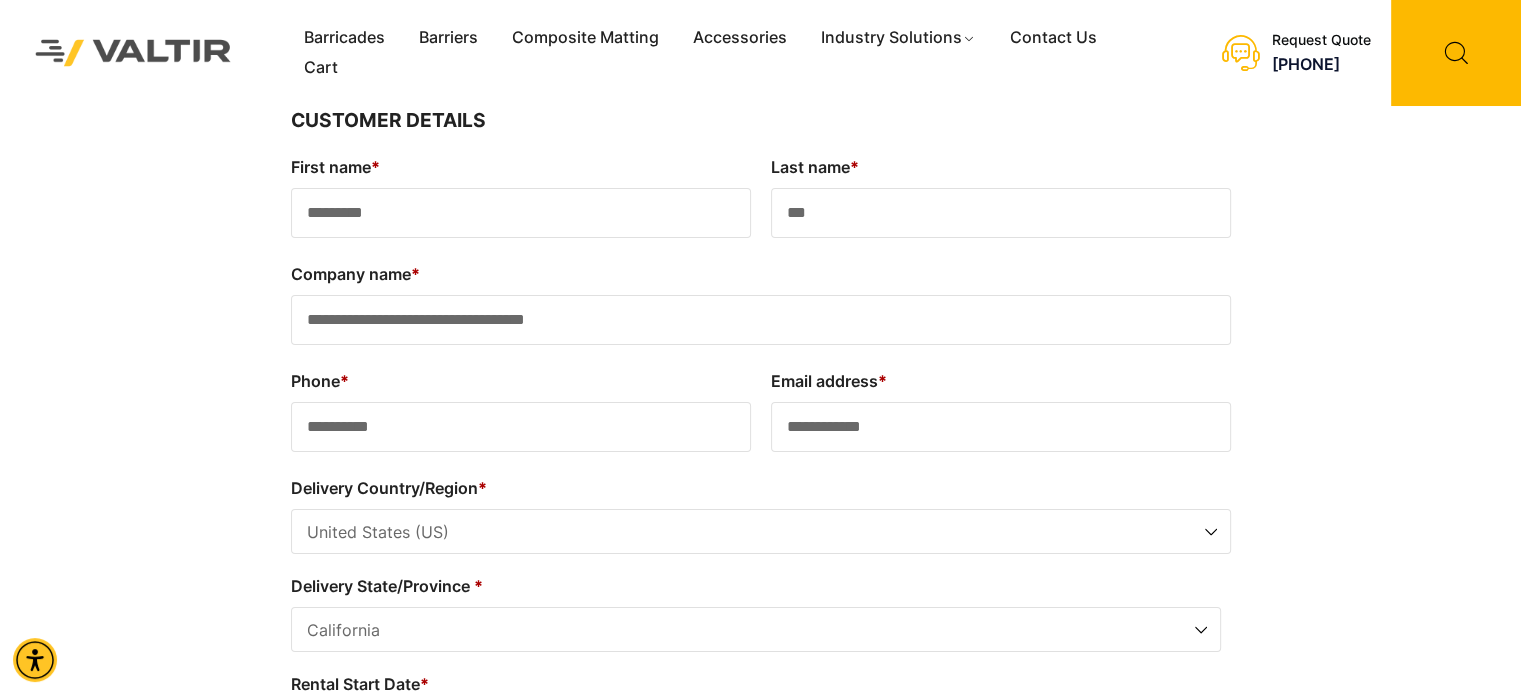 scroll, scrollTop: 252, scrollLeft: 0, axis: vertical 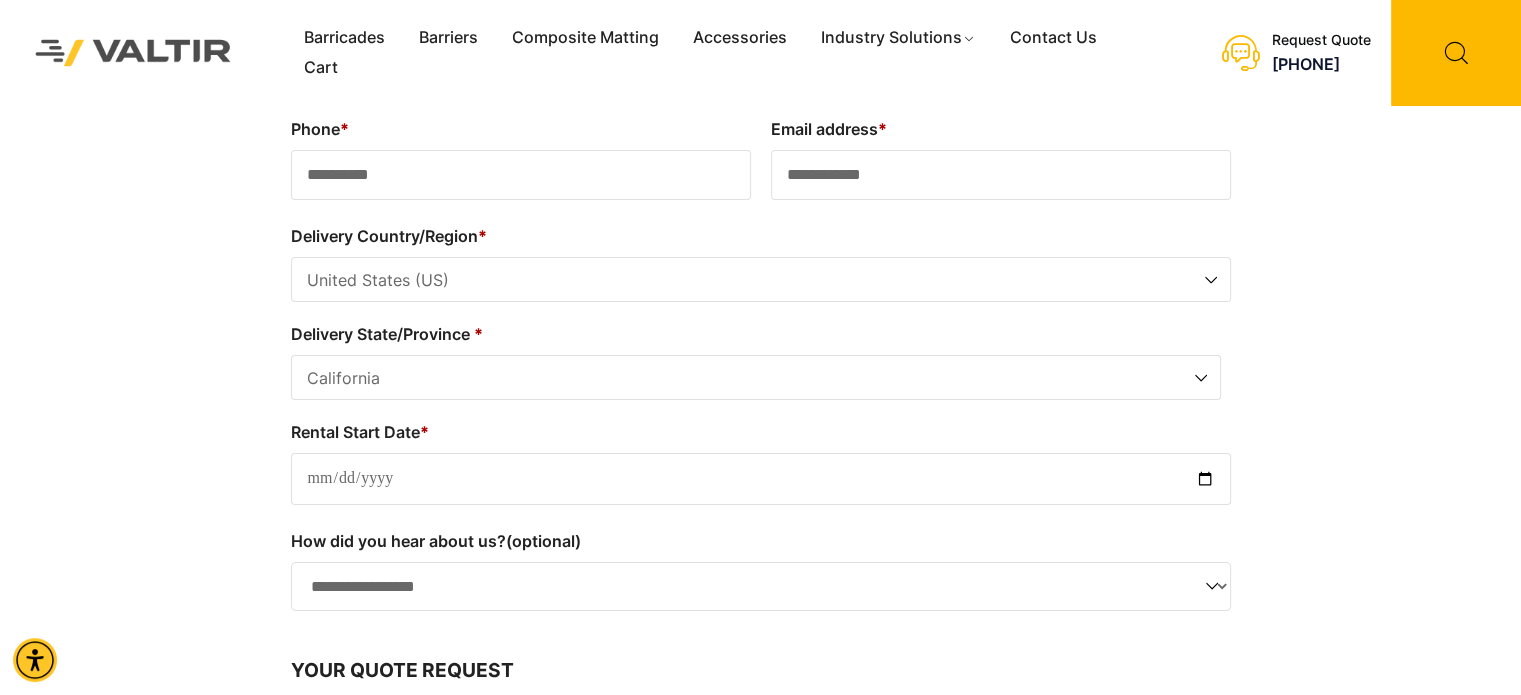 type on "**********" 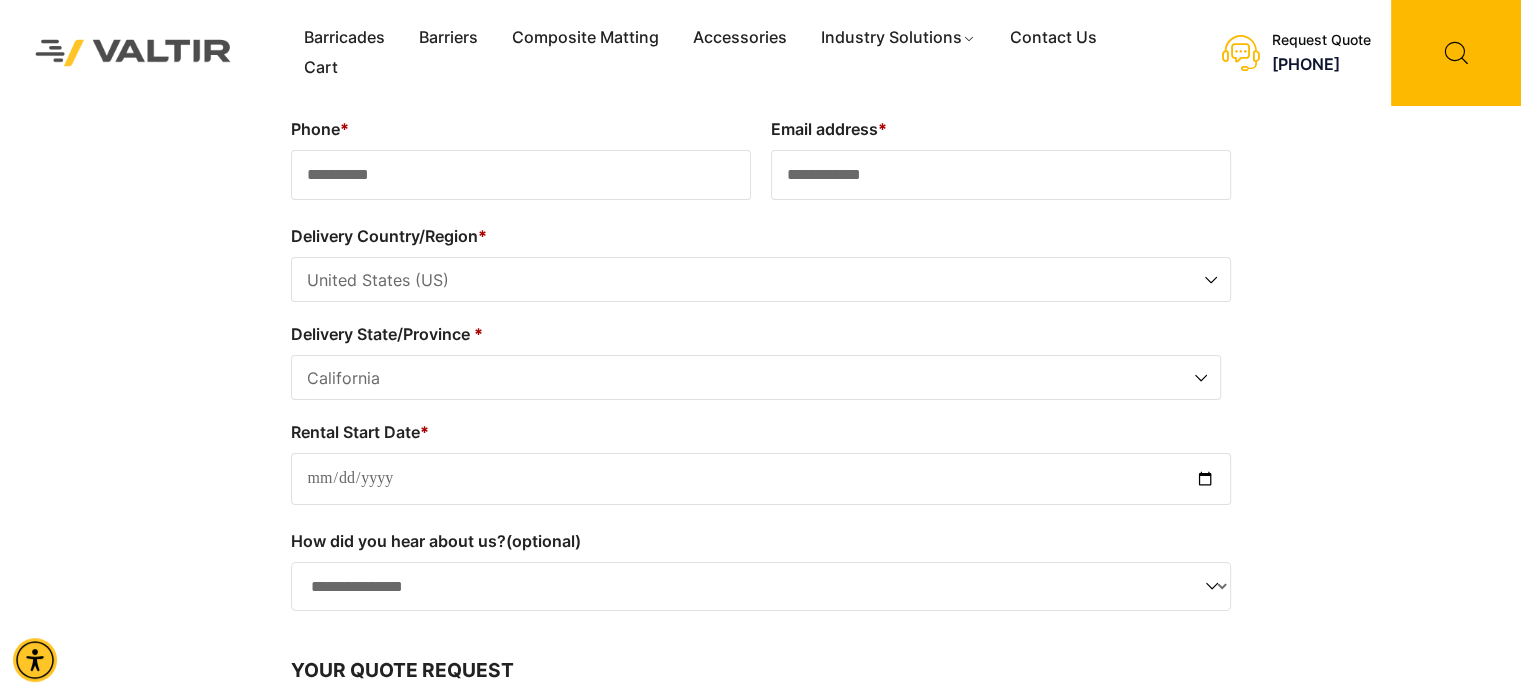 click on "**********" at bounding box center [761, 587] 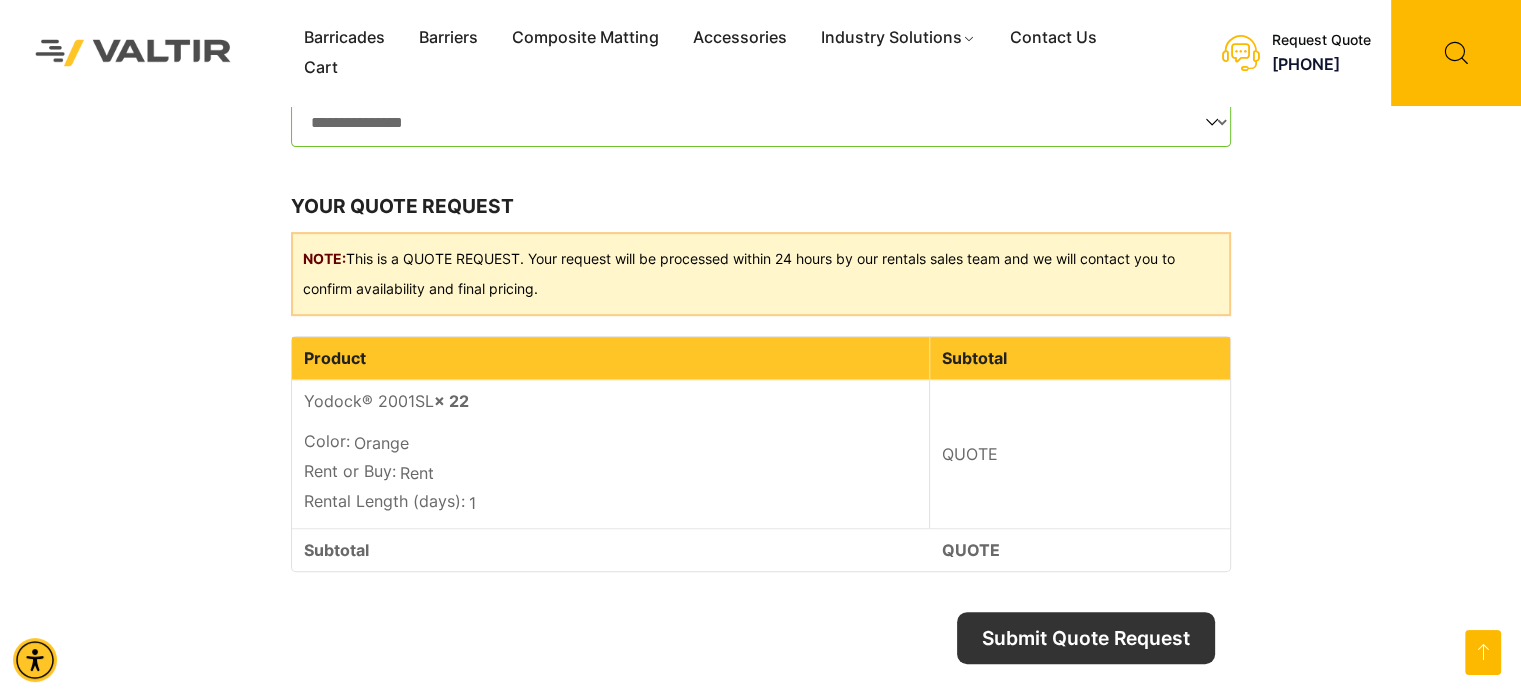 scroll, scrollTop: 716, scrollLeft: 0, axis: vertical 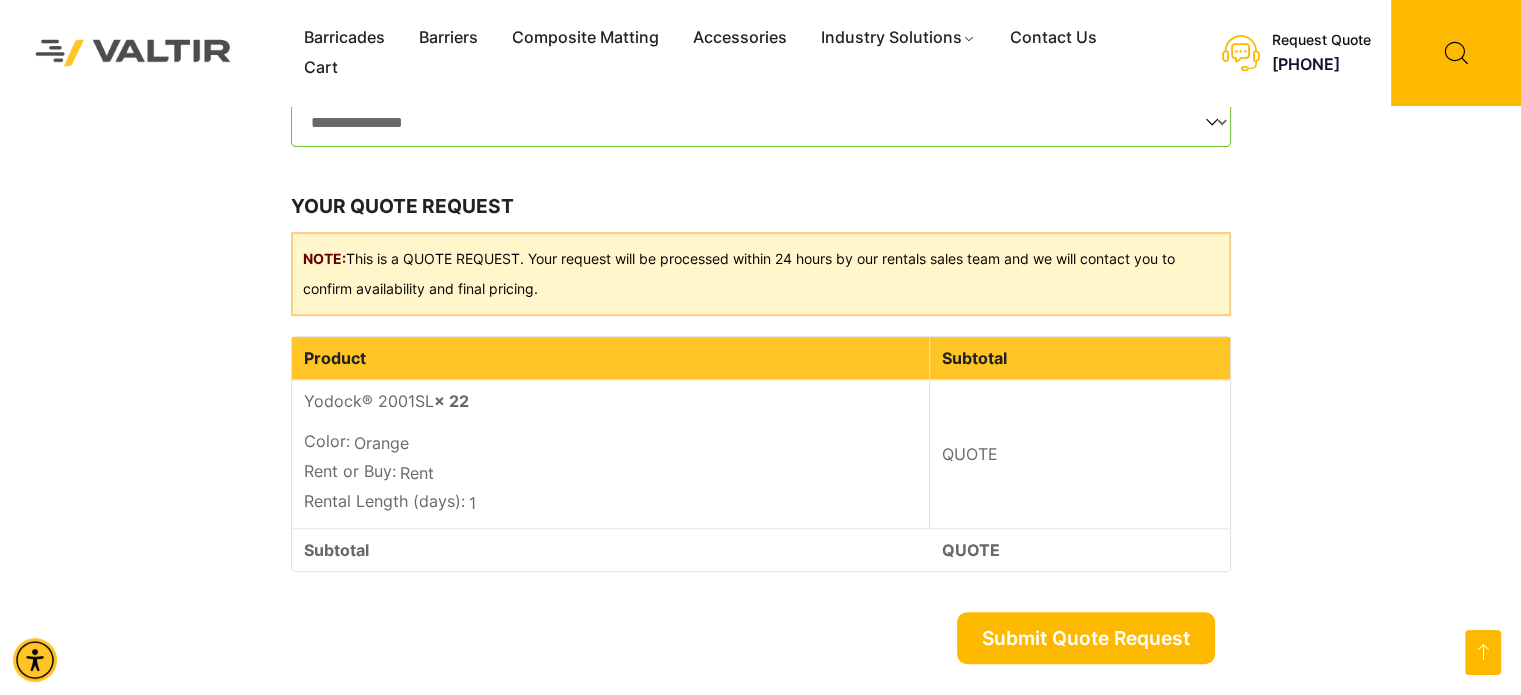 click on "Submit Quote Request" at bounding box center [1086, 638] 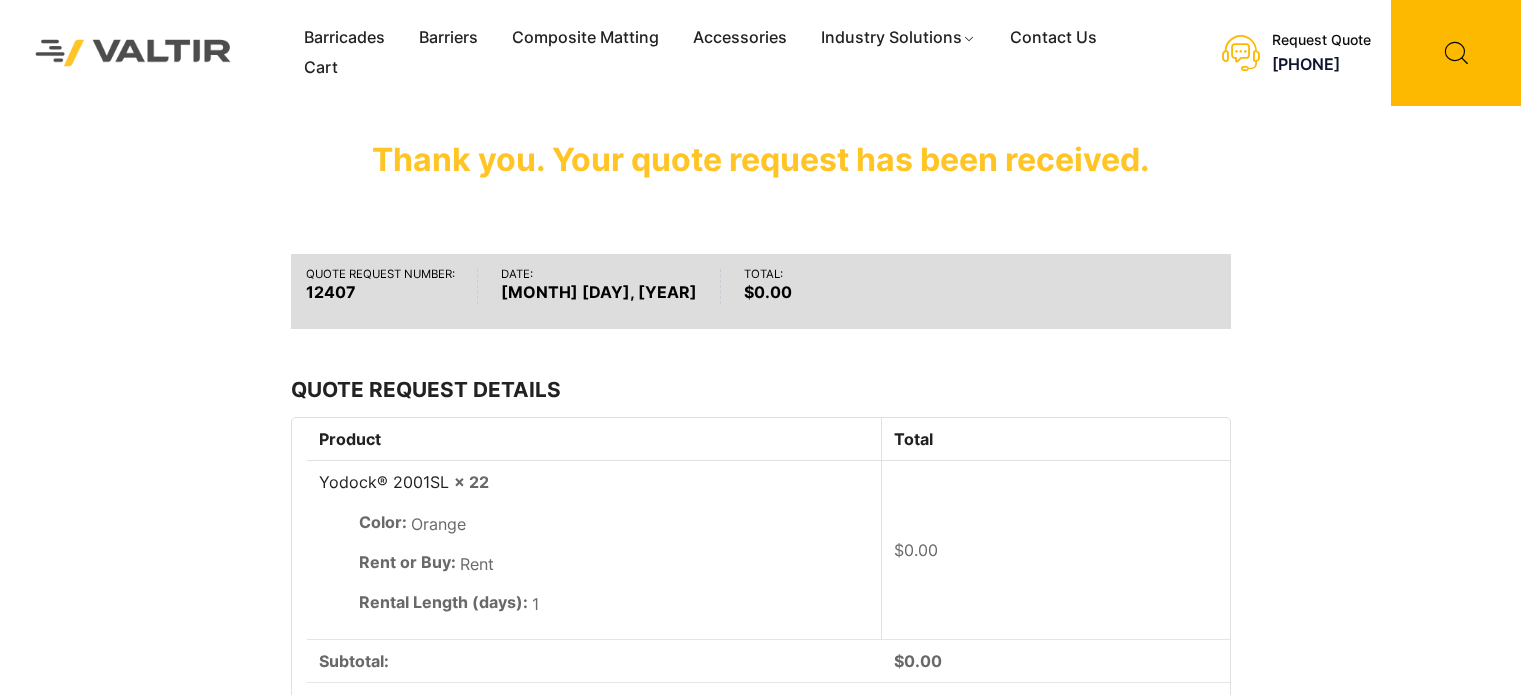 scroll, scrollTop: 0, scrollLeft: 0, axis: both 